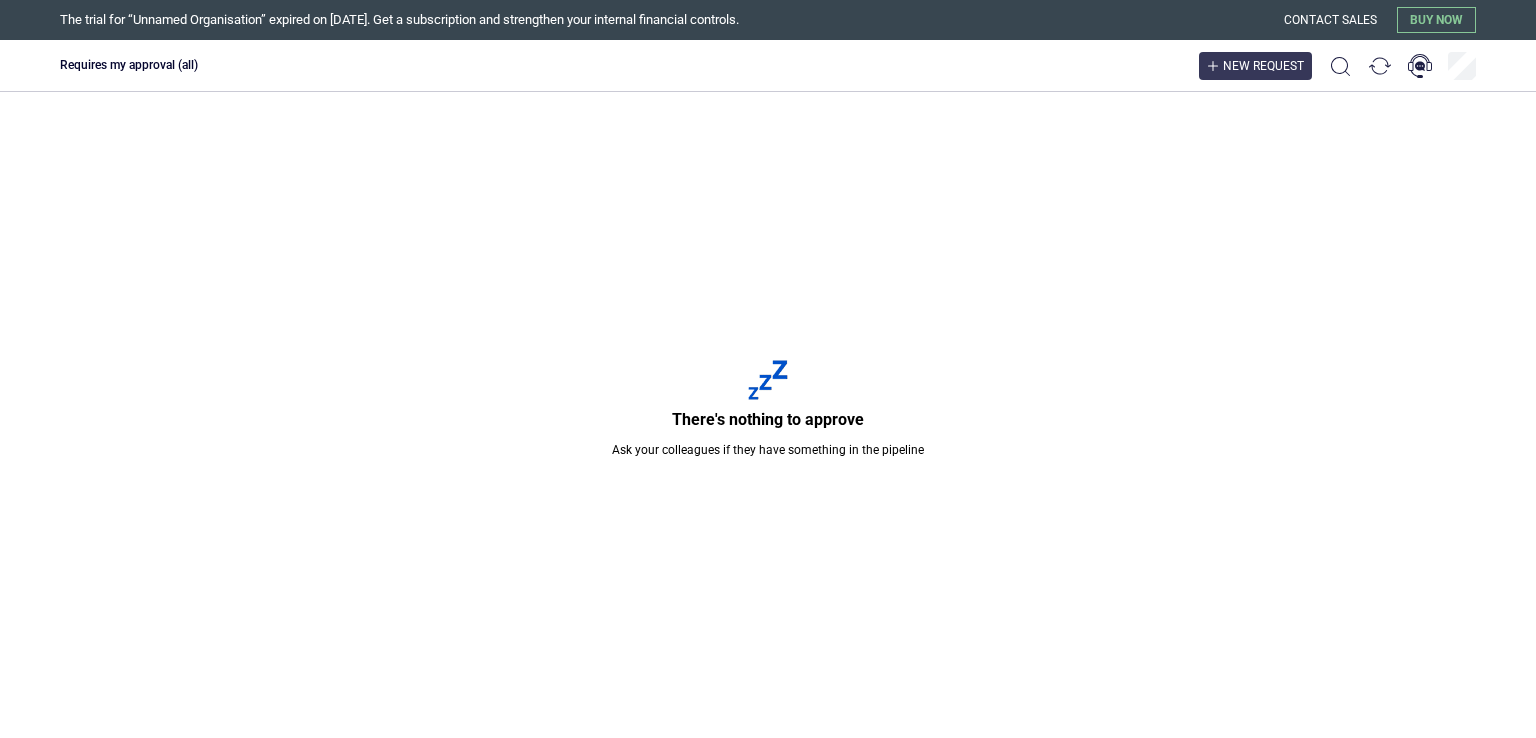 scroll, scrollTop: 0, scrollLeft: 0, axis: both 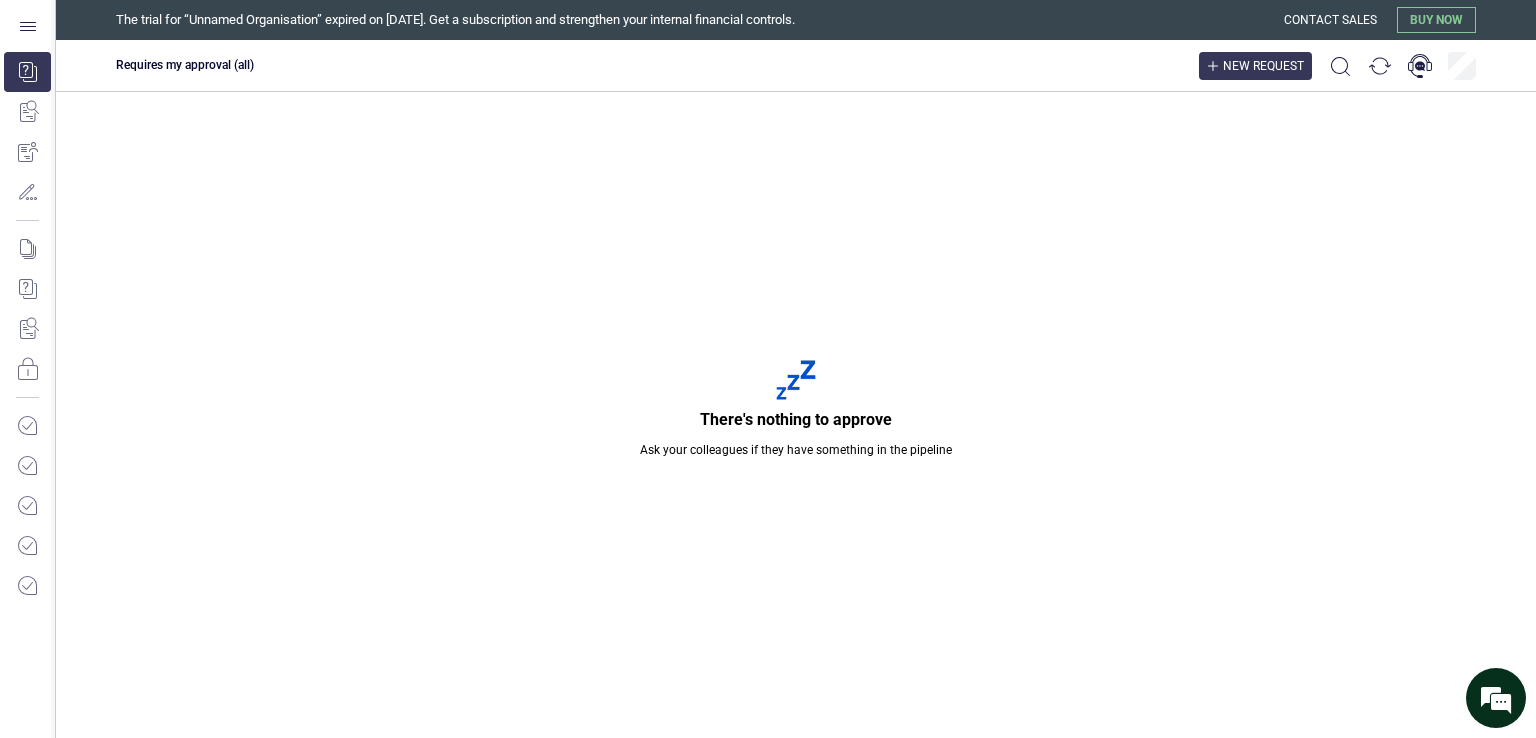 click on "New request" at bounding box center [1255, 66] 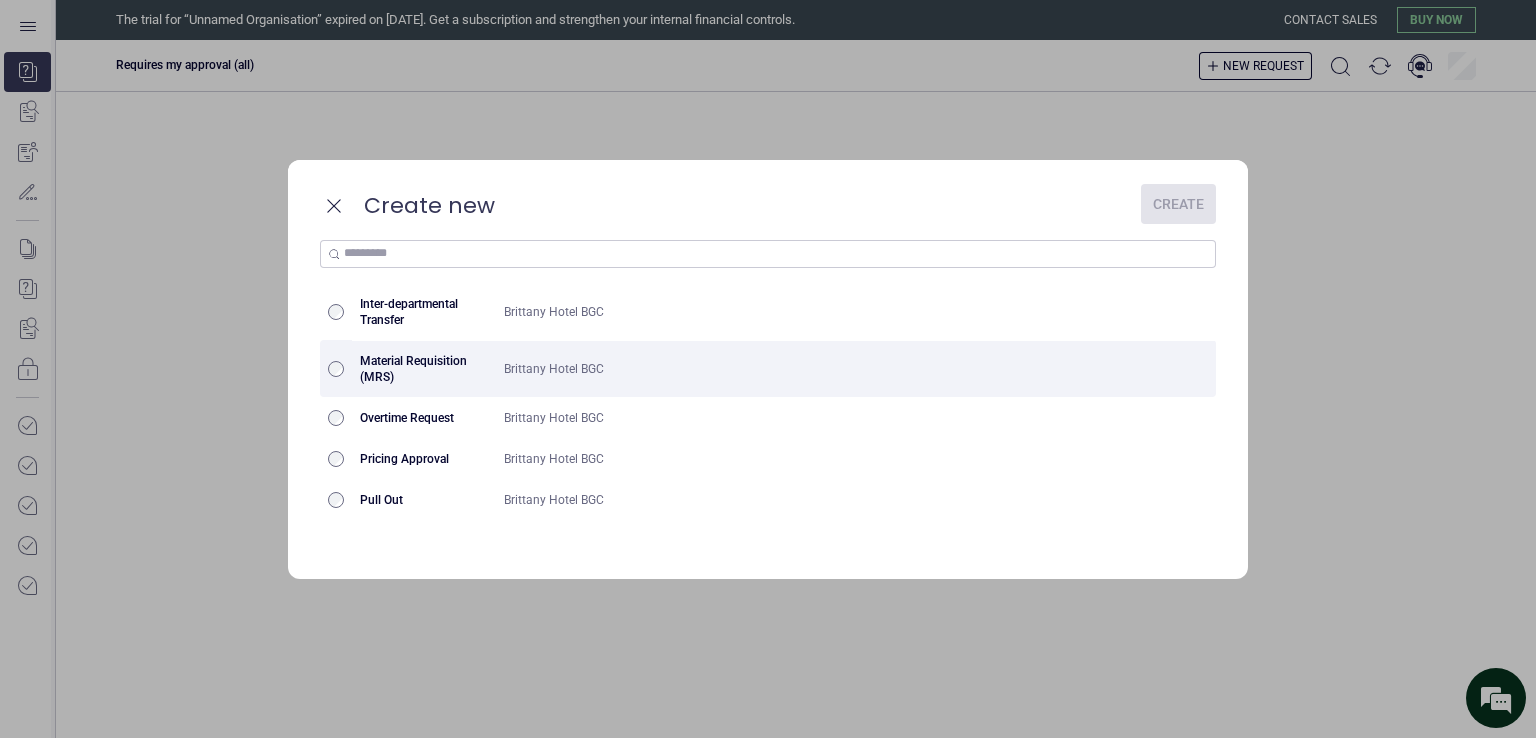 click on "Brittany Hotel BGC" at bounding box center (812, 368) 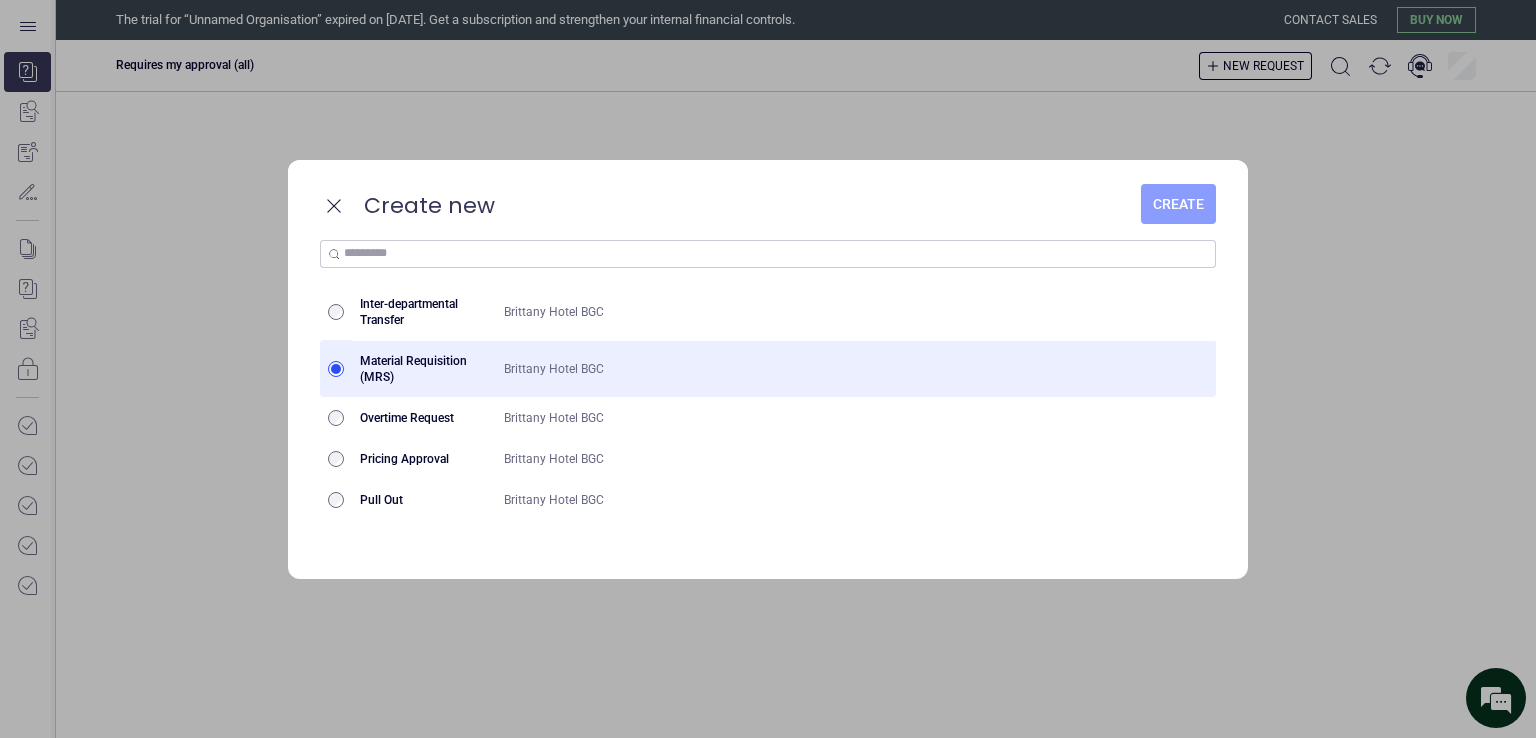 click on "Create" at bounding box center [1178, 204] 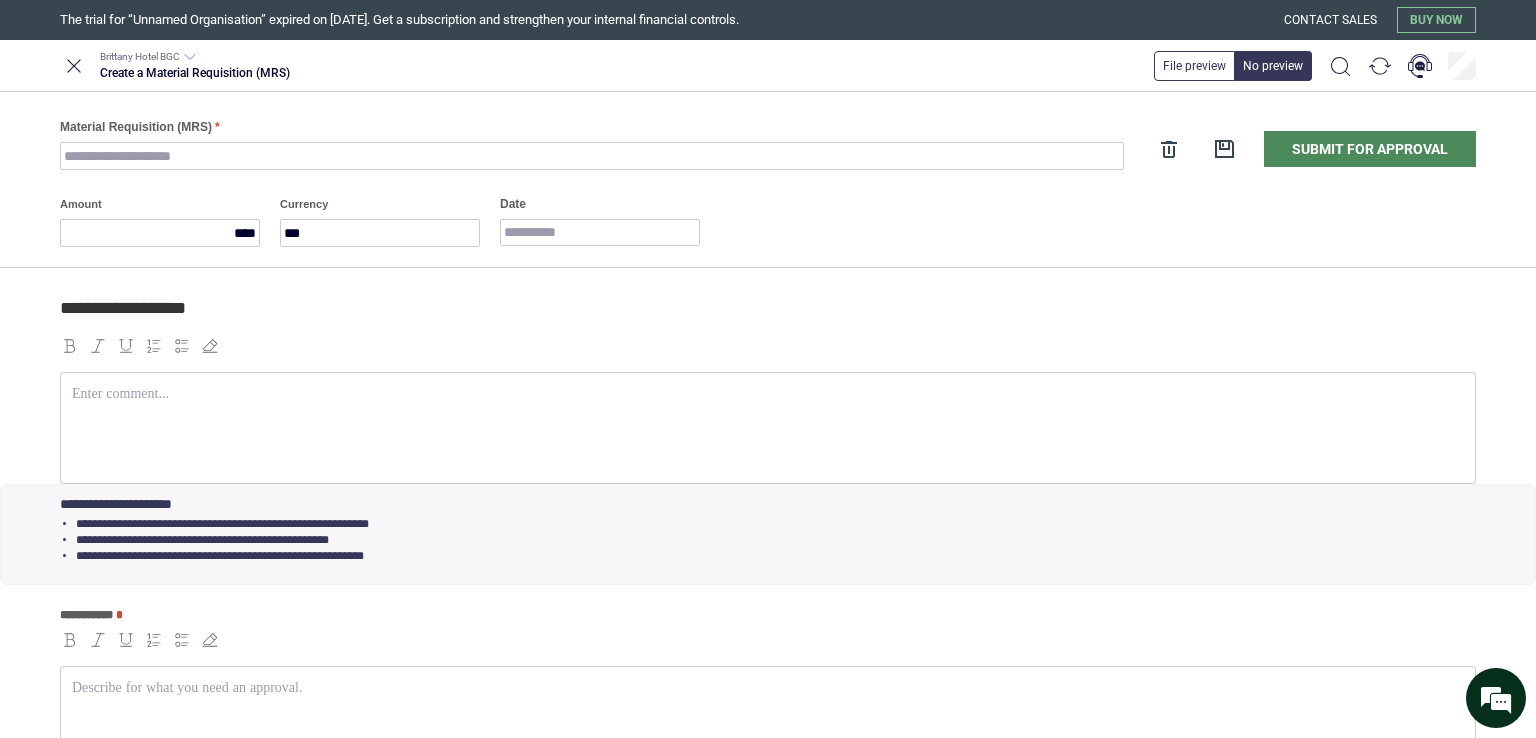 scroll, scrollTop: 0, scrollLeft: 0, axis: both 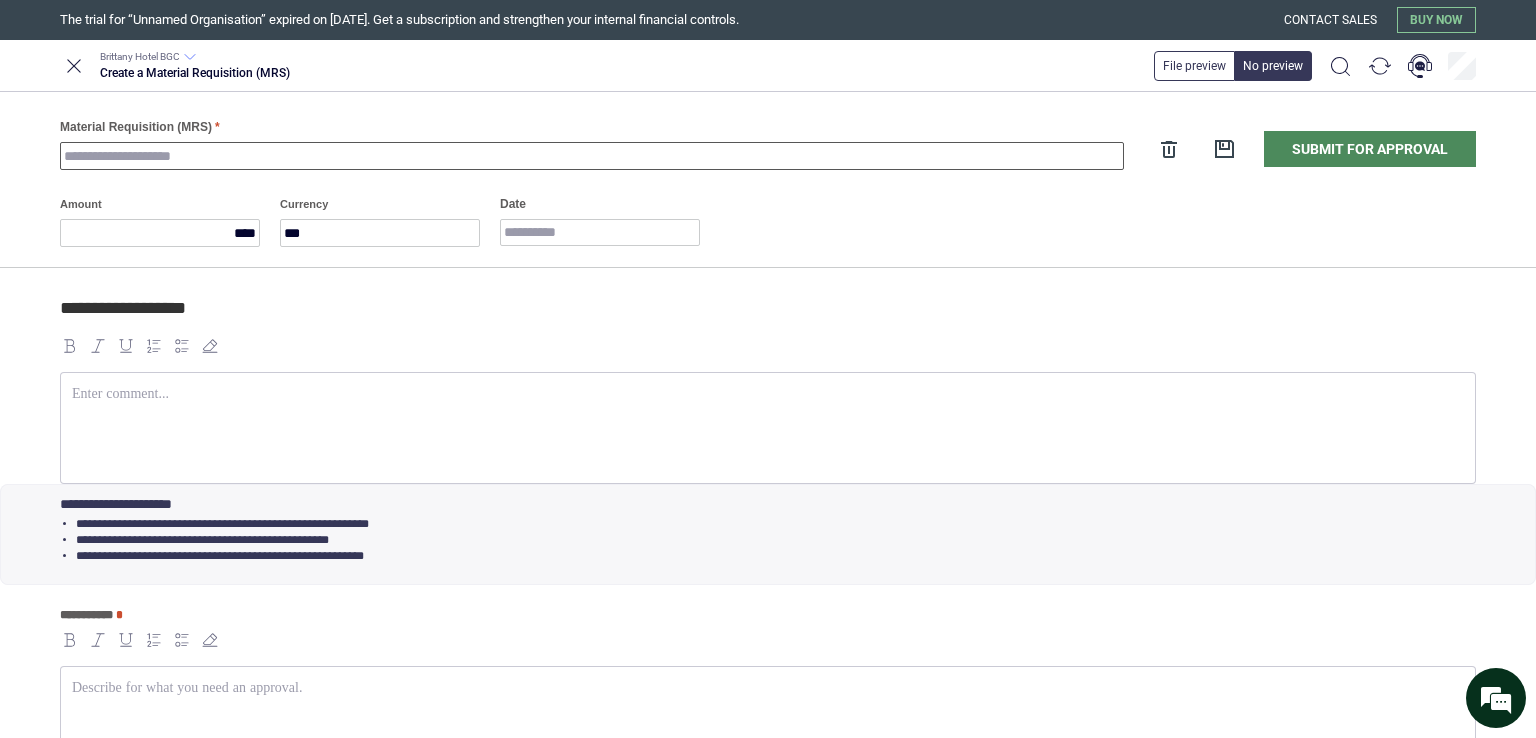click on "Material Requisition (MRS)" at bounding box center (592, 156) 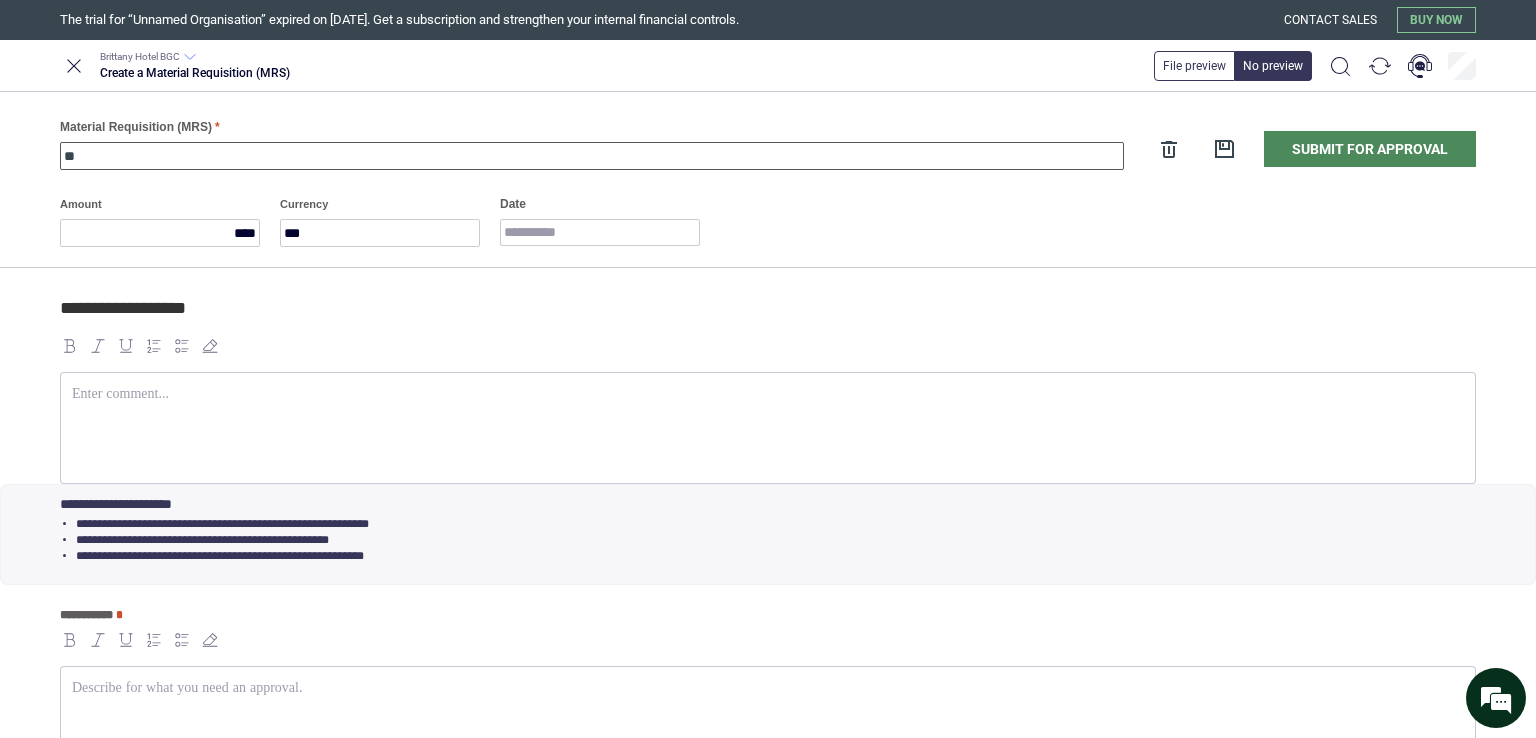 type on "*" 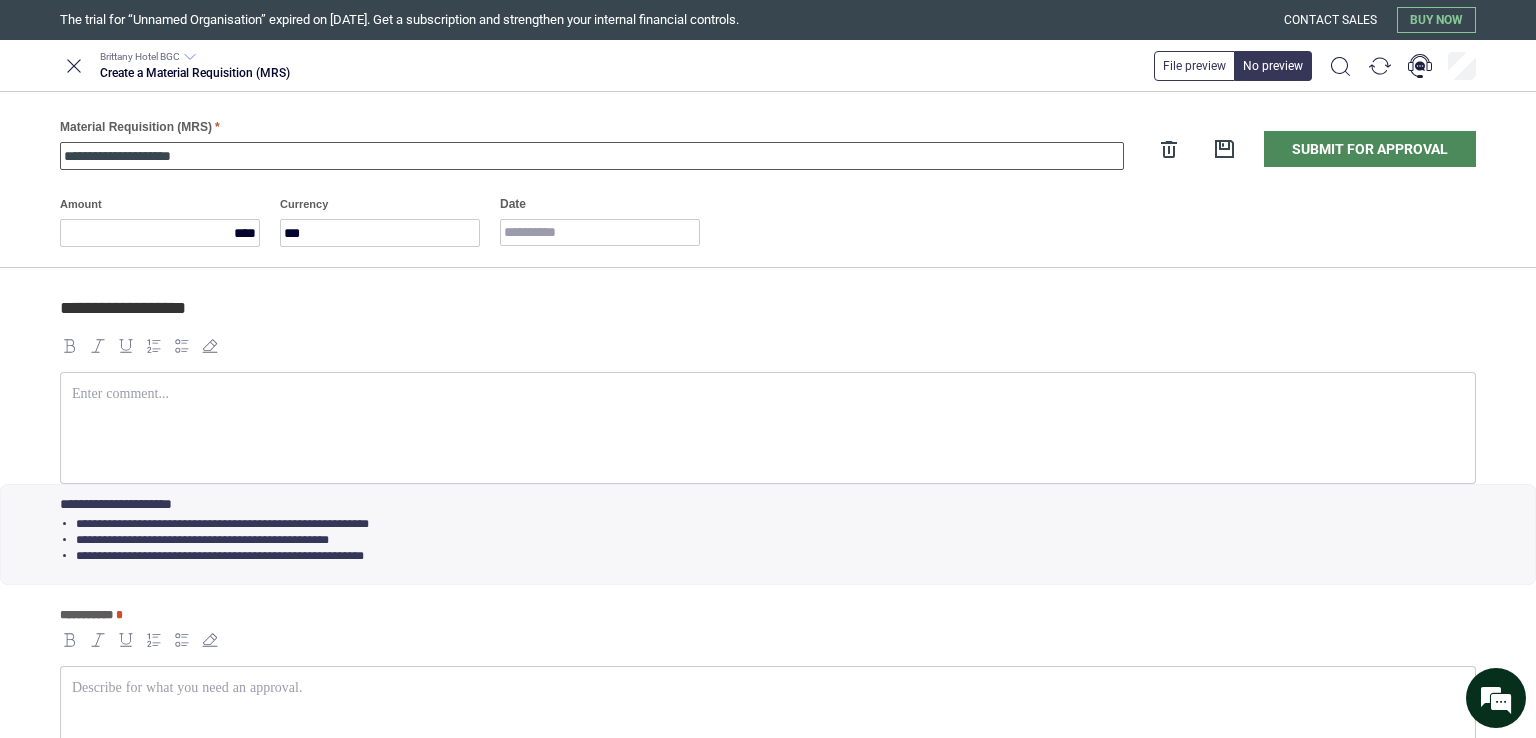 type on "**********" 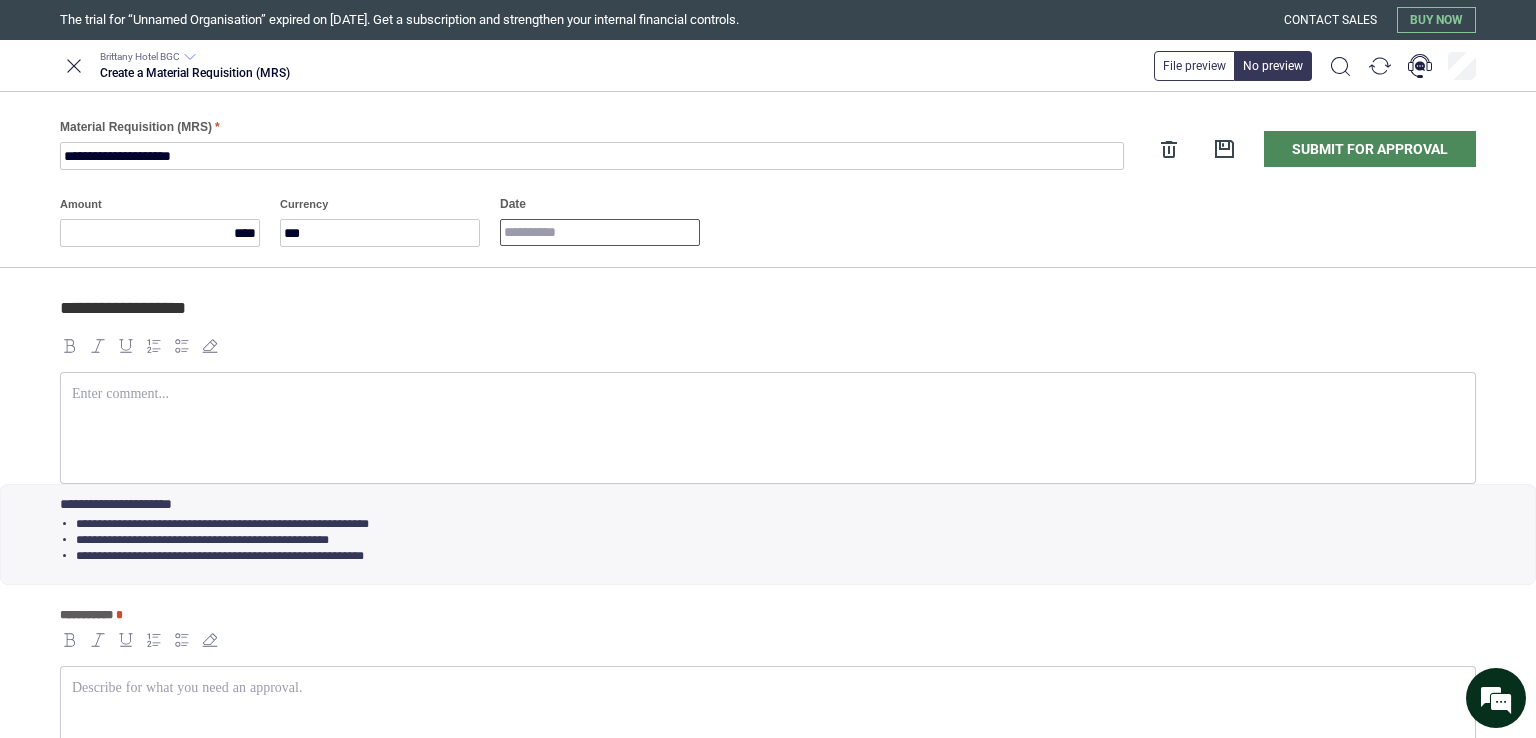 click on "Date" at bounding box center (600, 232) 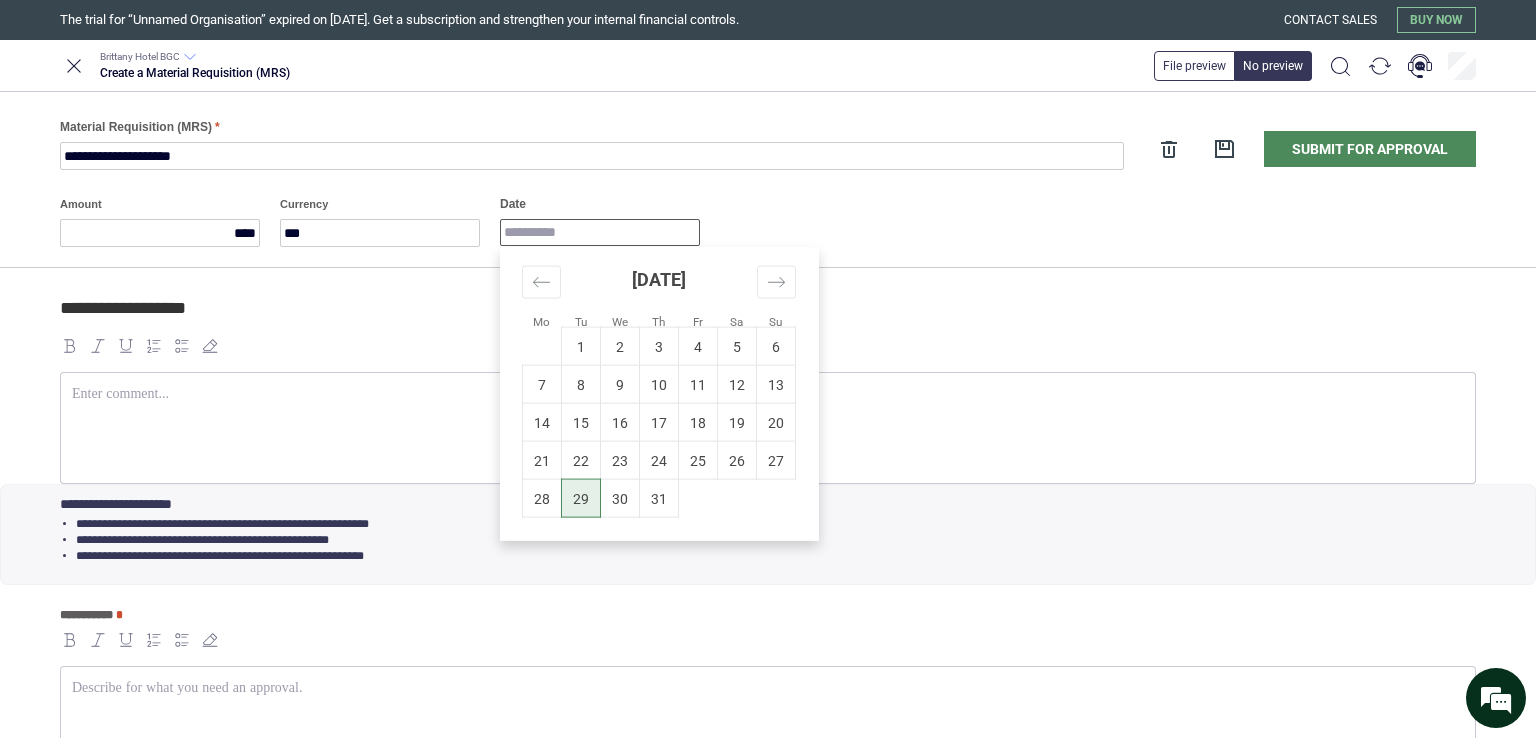 click on "29" at bounding box center (581, 498) 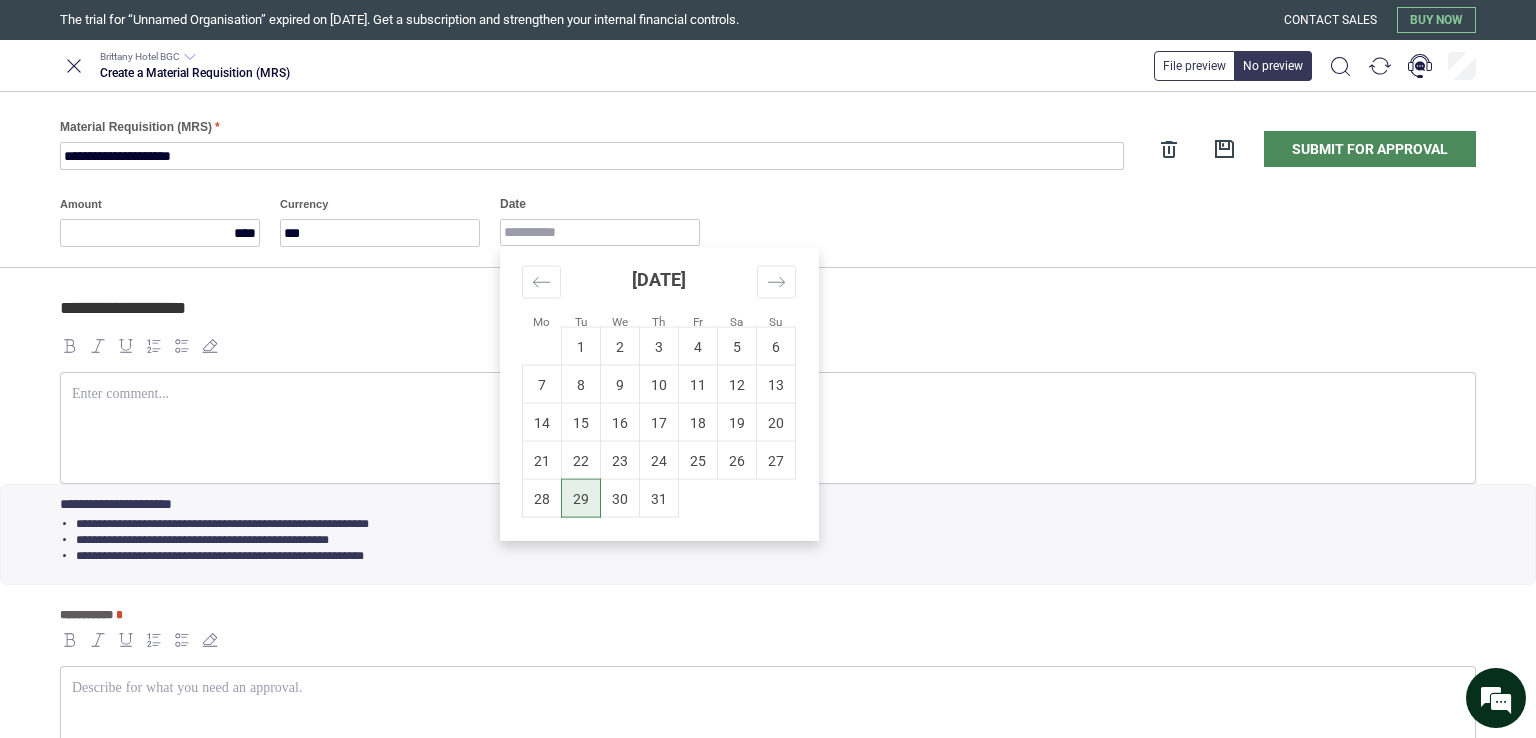 type on "**********" 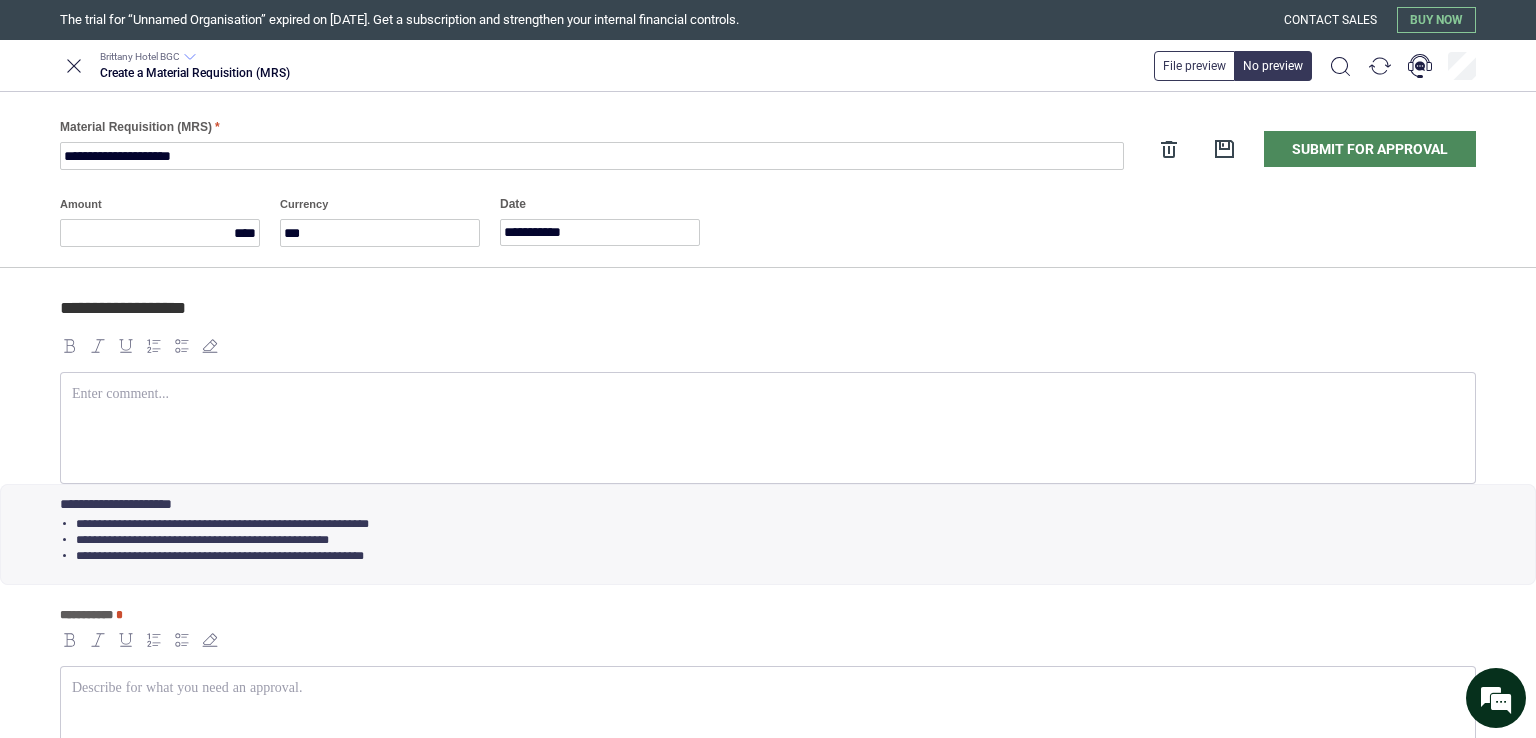 scroll, scrollTop: 262, scrollLeft: 0, axis: vertical 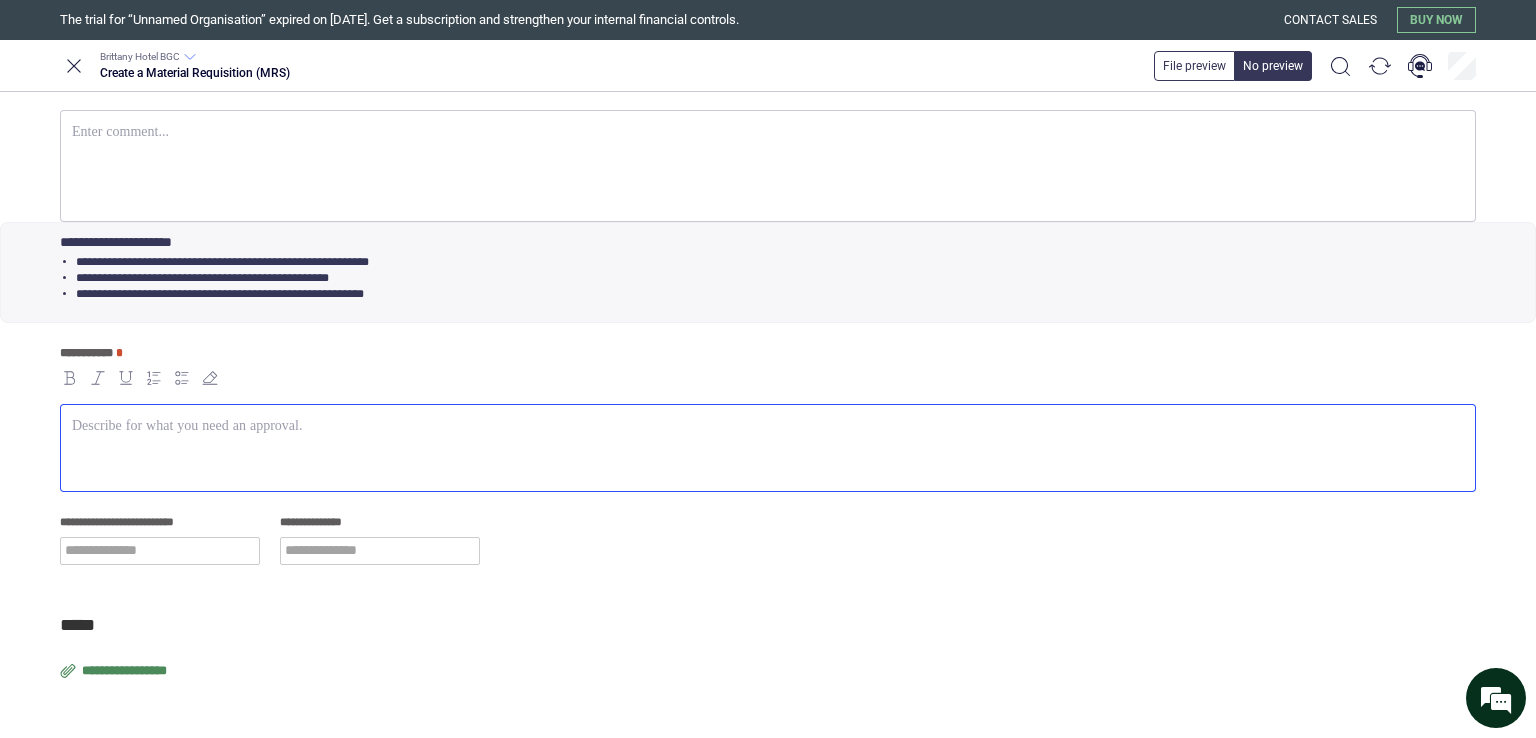 click at bounding box center (768, 426) 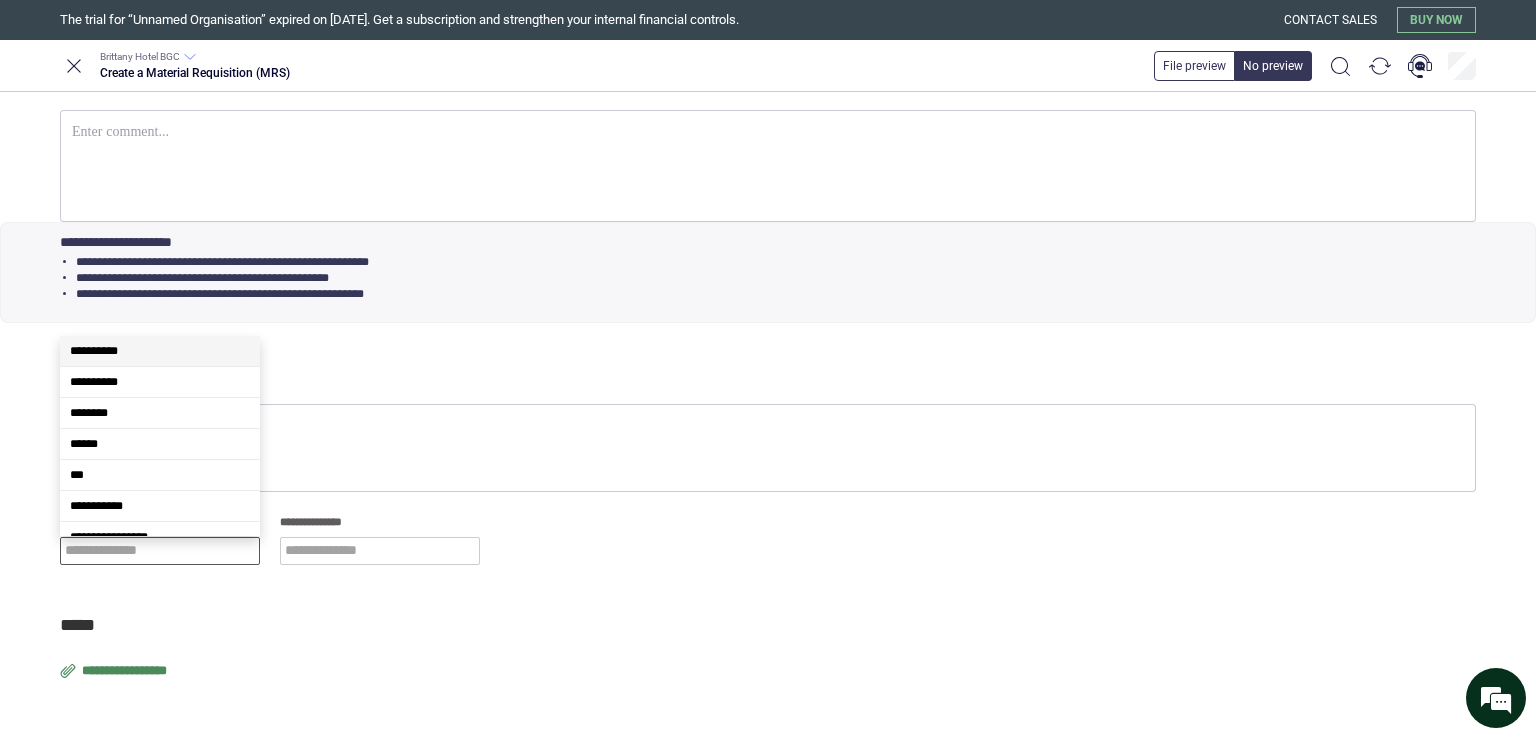 click at bounding box center [160, 551] 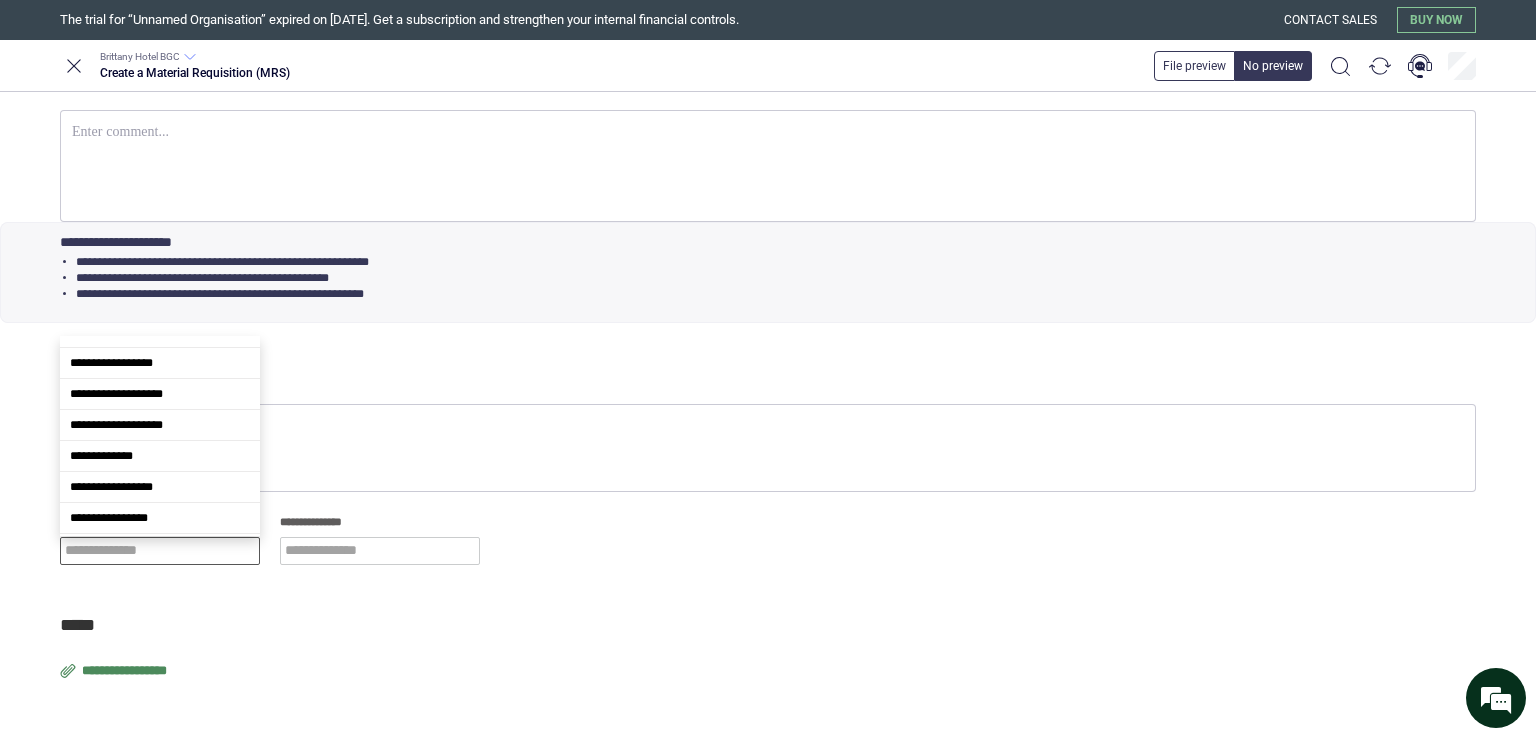 scroll, scrollTop: 616, scrollLeft: 0, axis: vertical 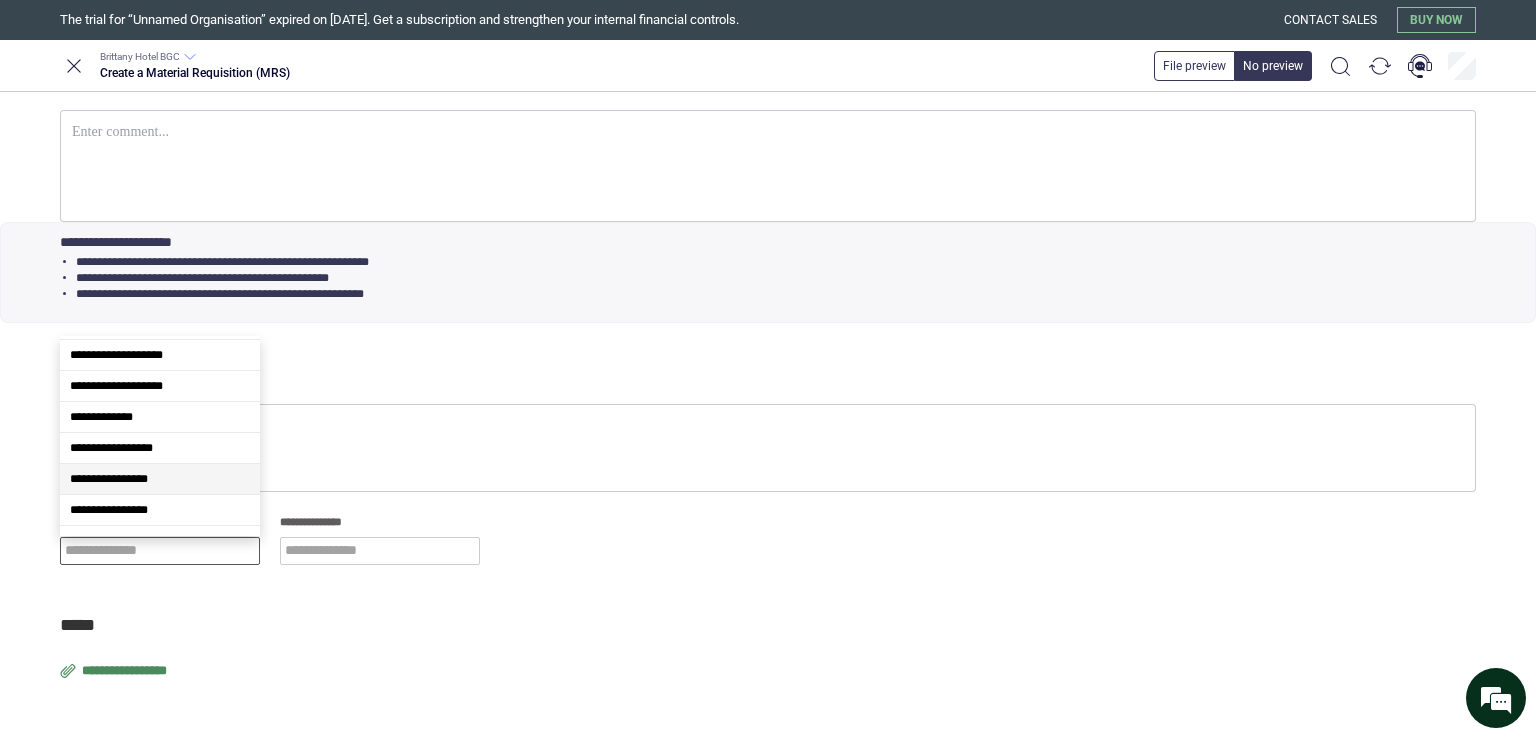 click on "**********" at bounding box center [160, 479] 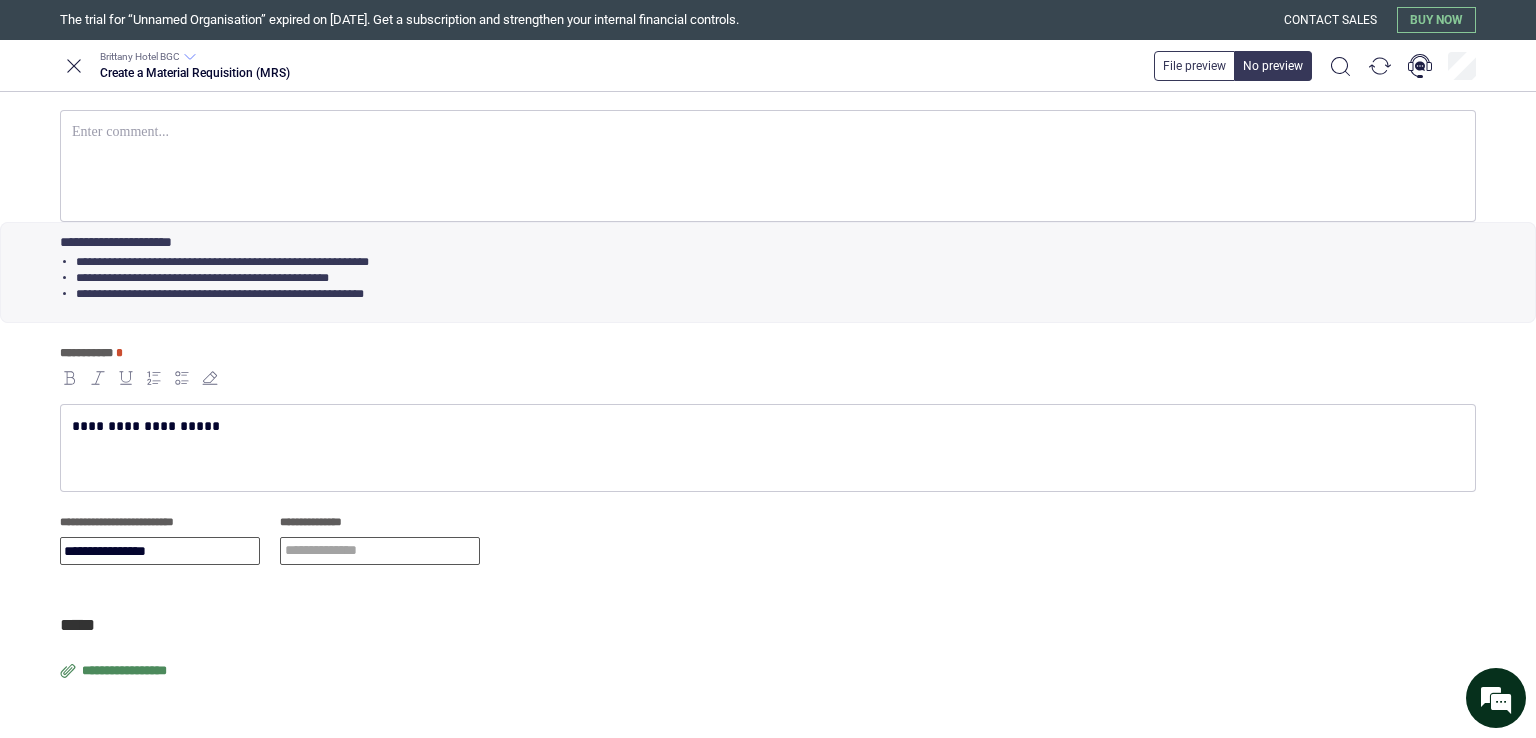type on "**********" 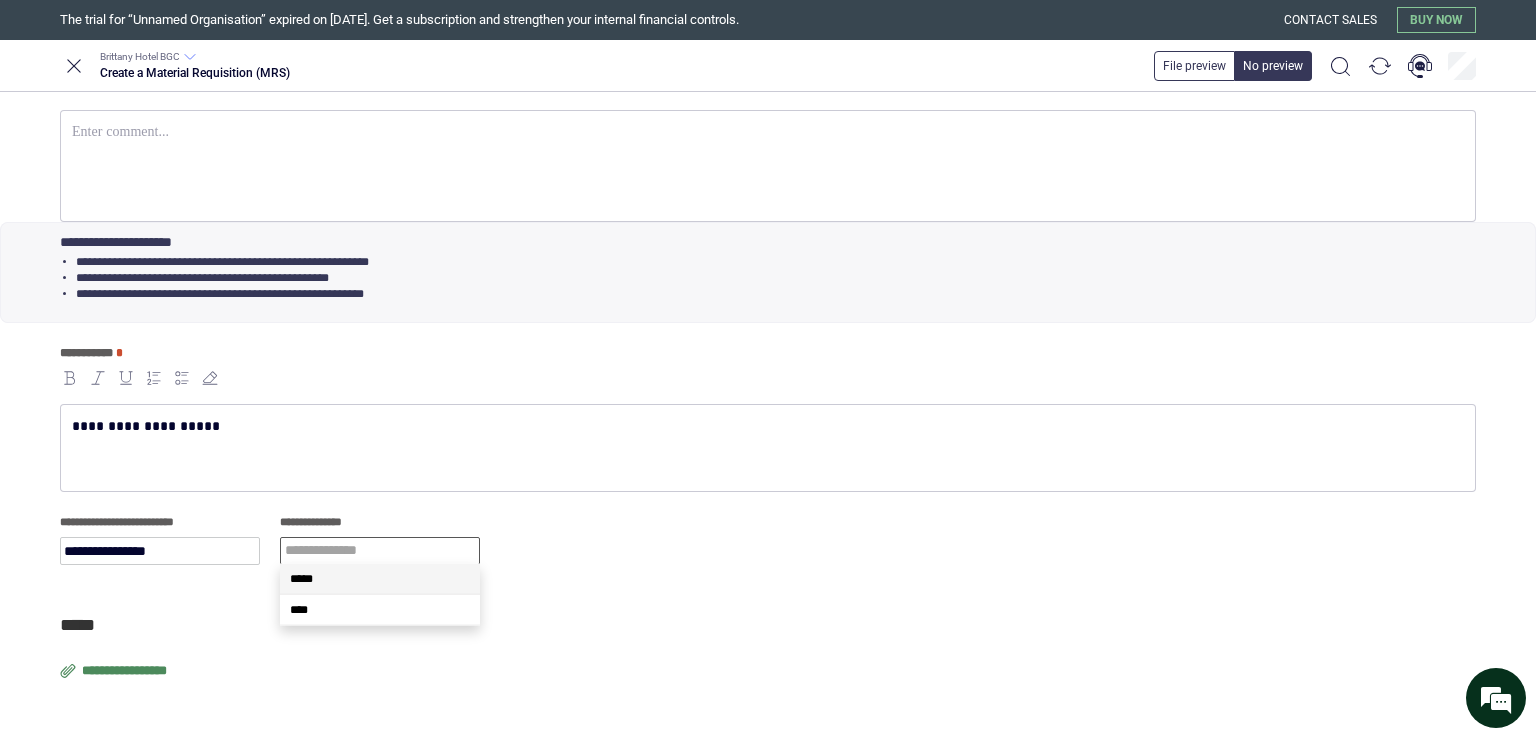 click at bounding box center (380, 551) 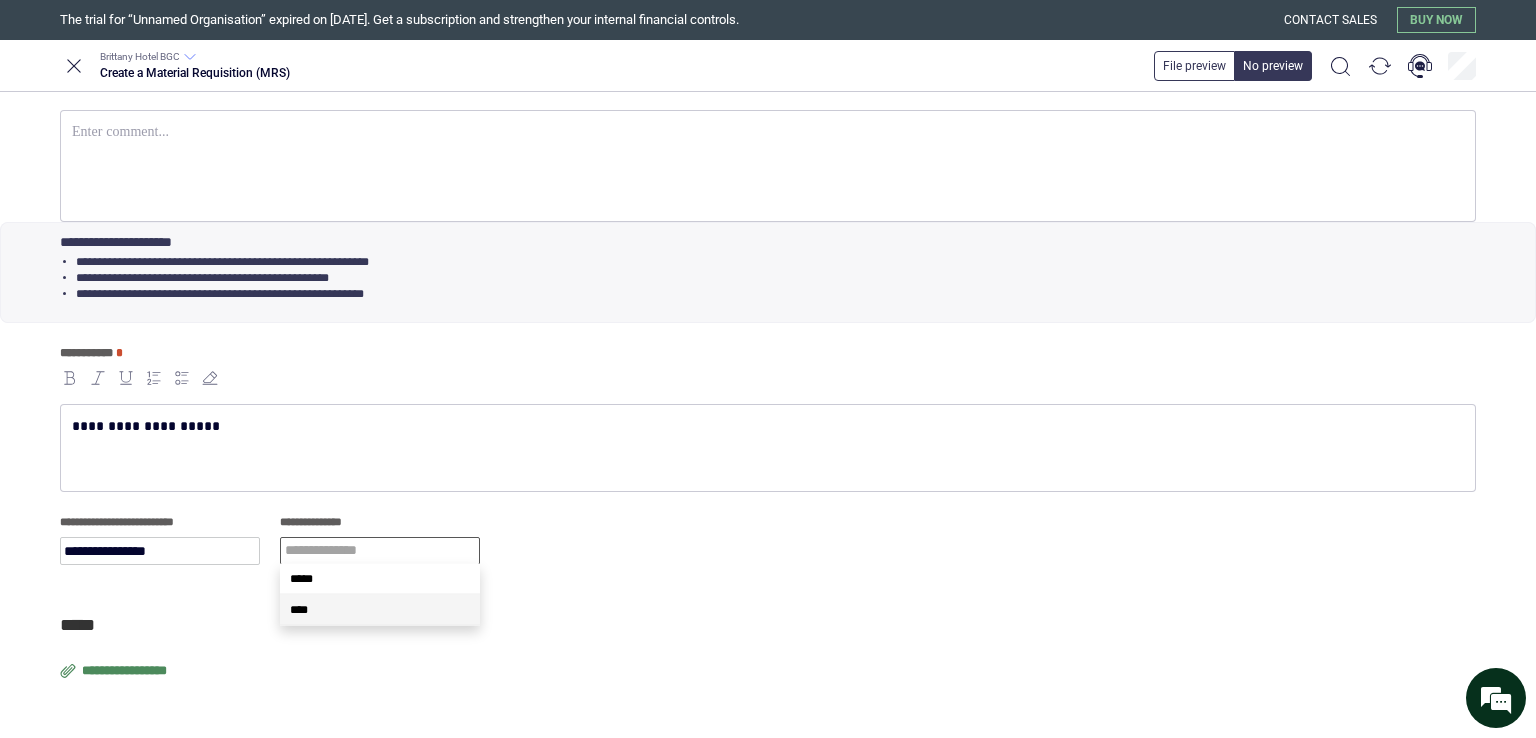 click on "****" at bounding box center [380, 610] 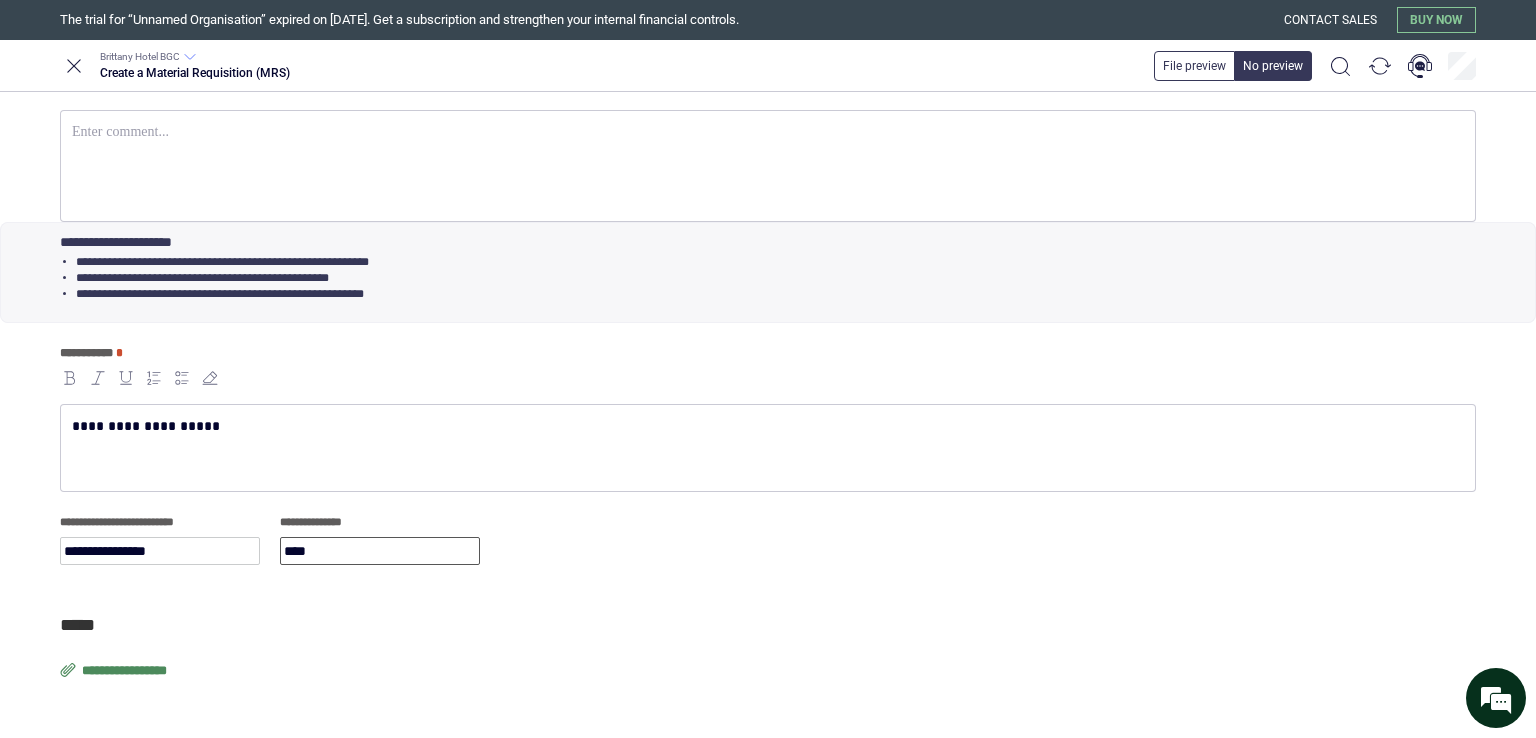 type on "****" 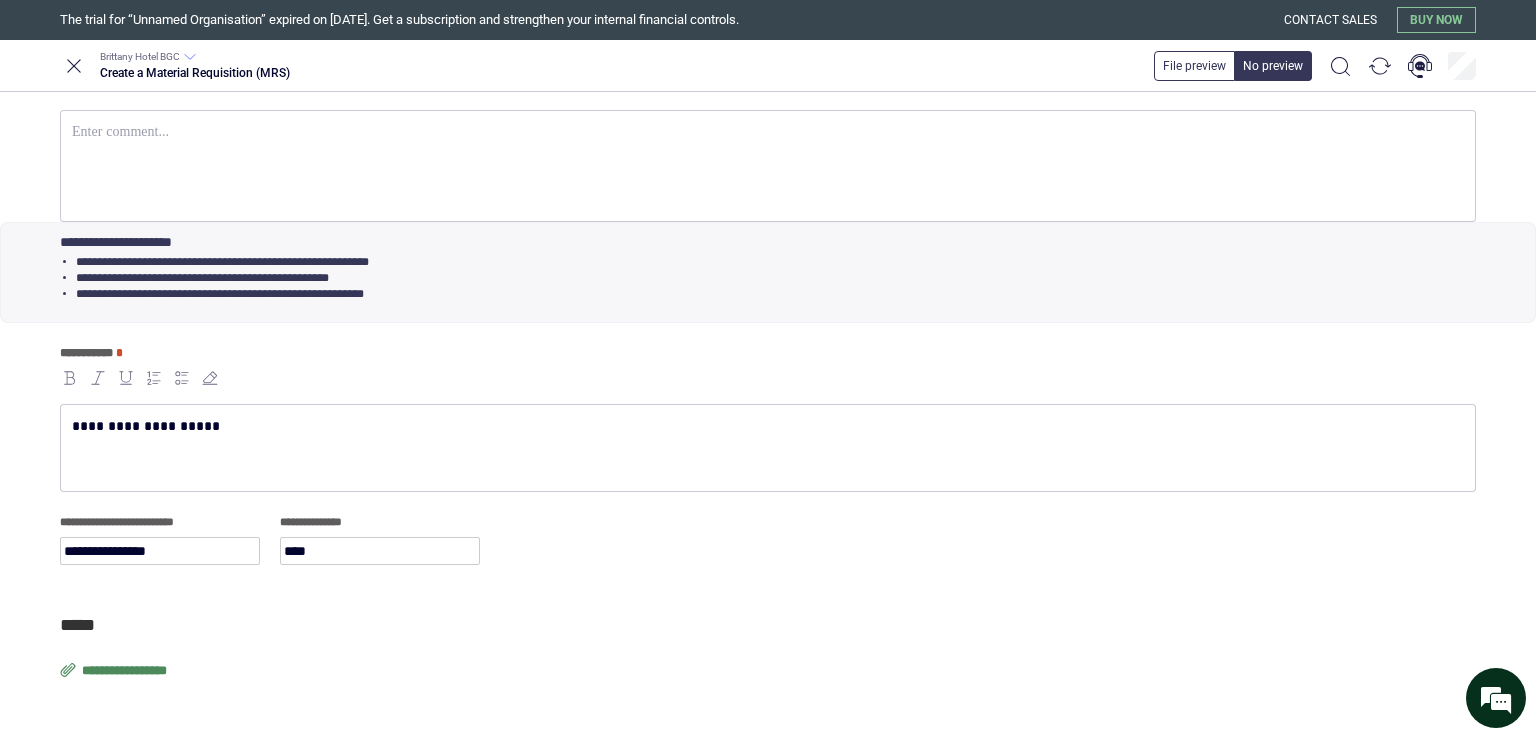 click on "**********" at bounding box center [126, 671] 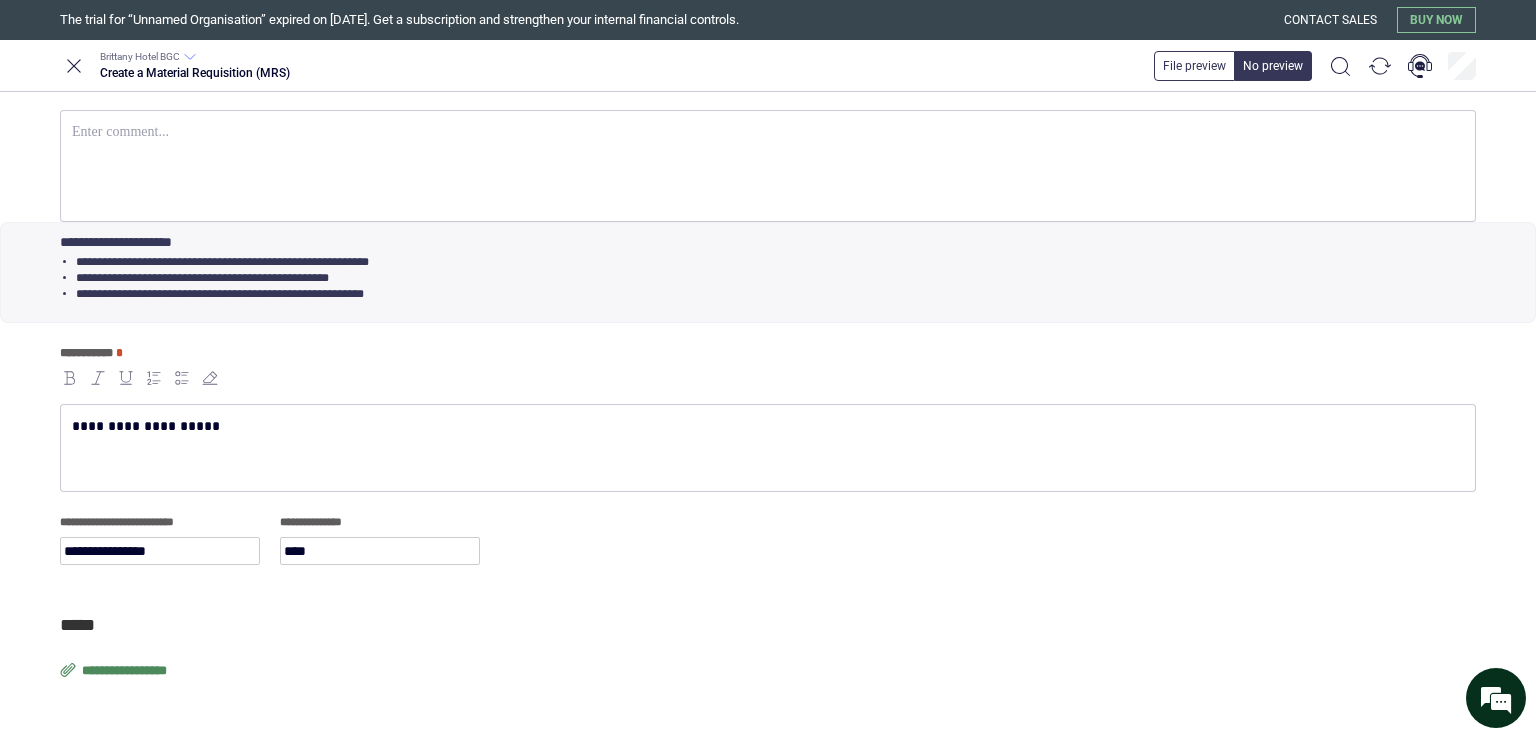 type on "**********" 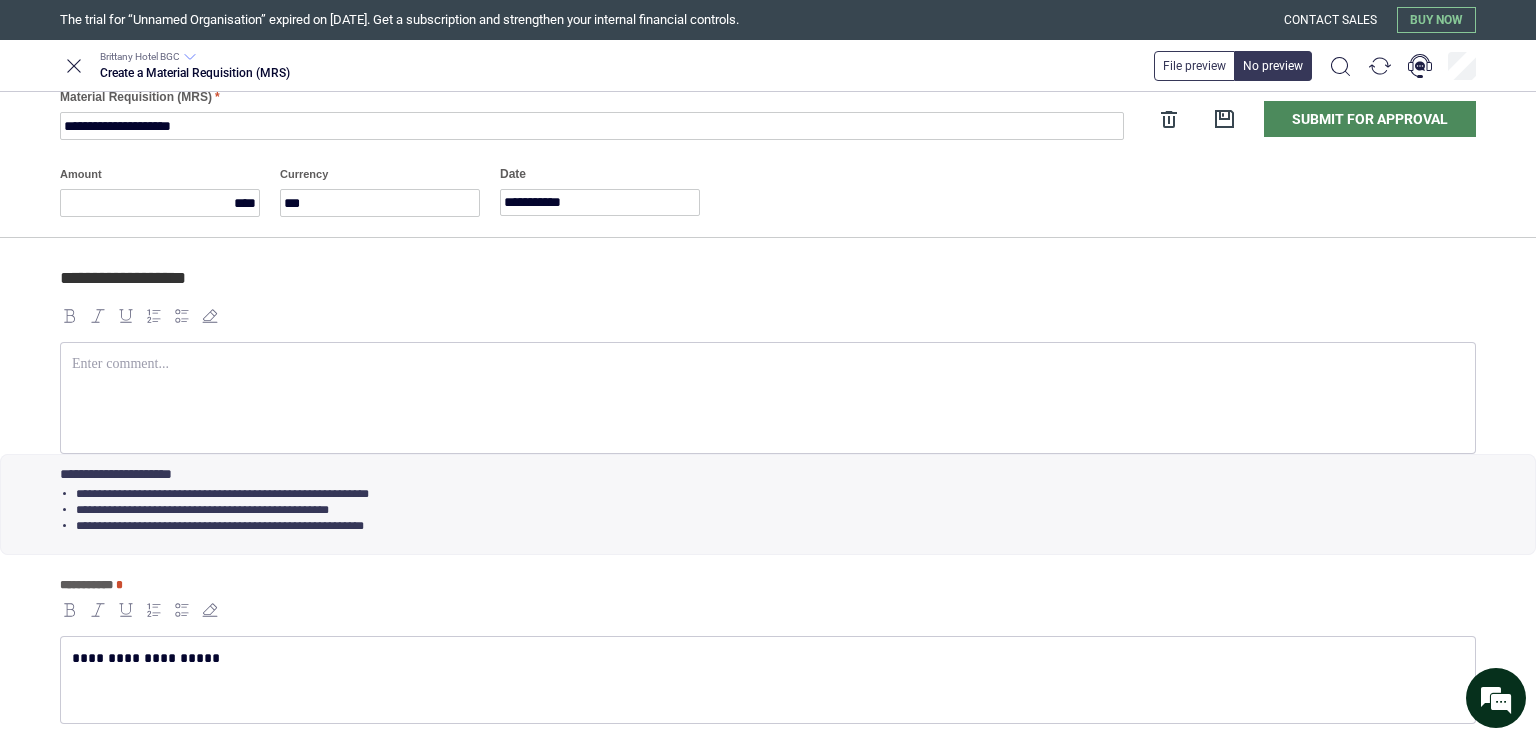 scroll, scrollTop: 0, scrollLeft: 0, axis: both 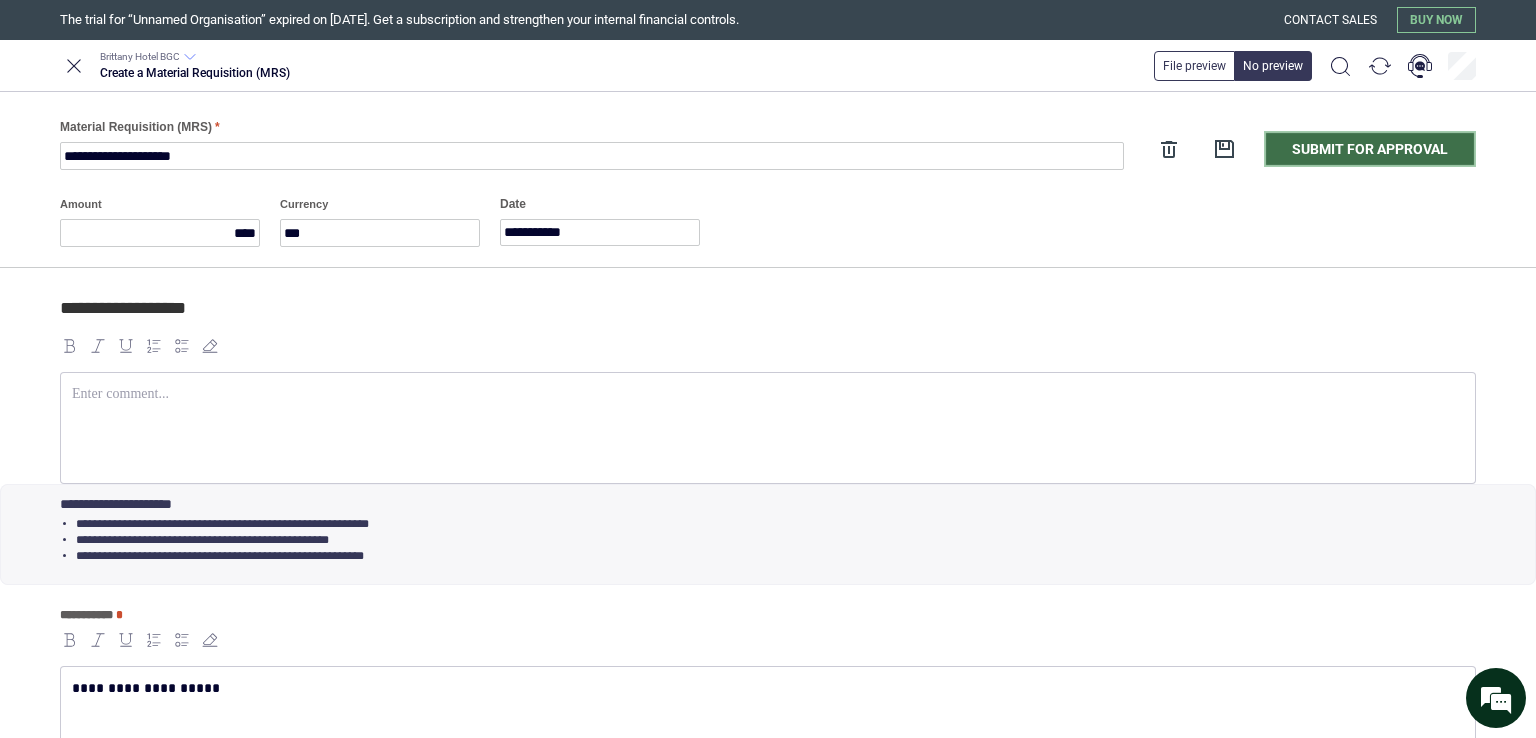 click on "Submit for approval" at bounding box center (1370, 149) 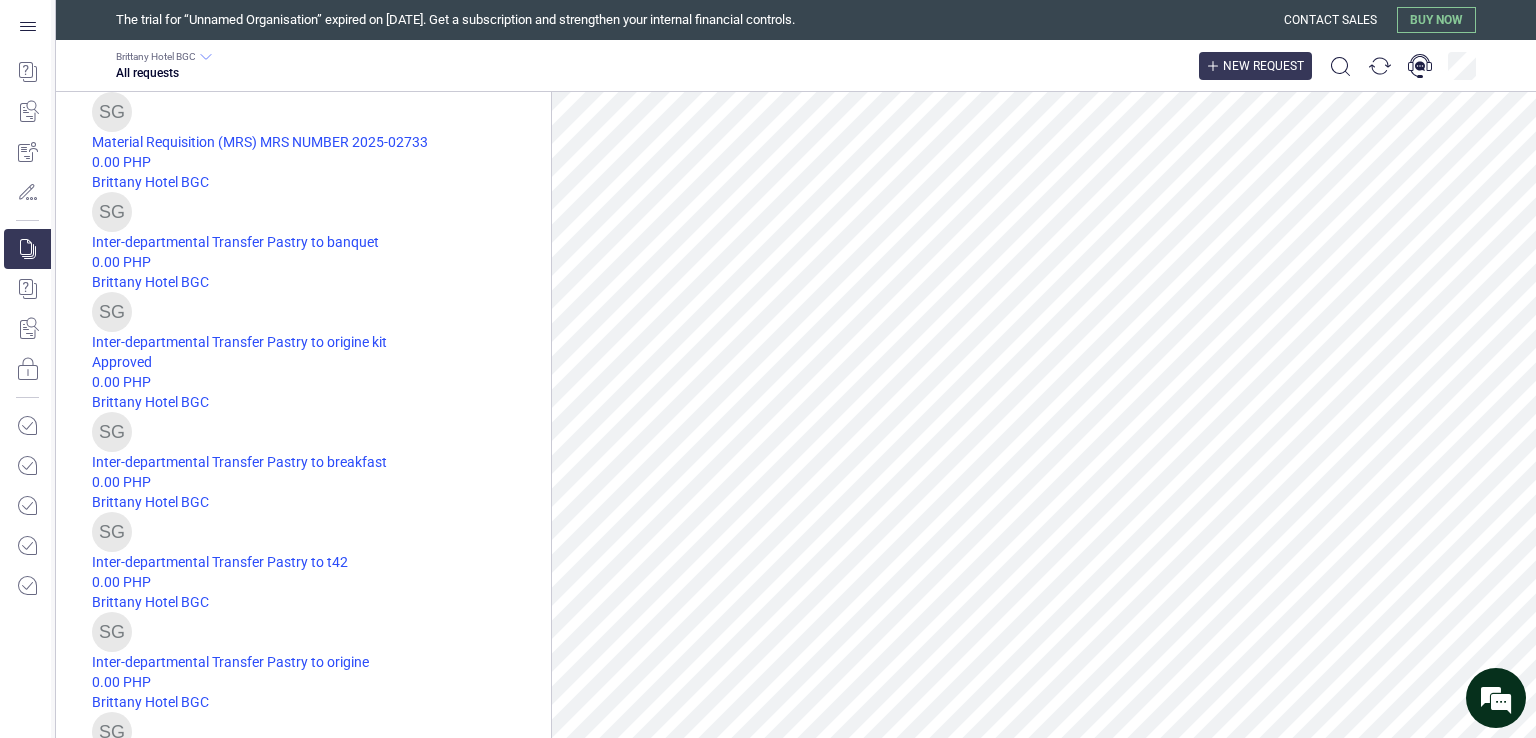 click on "New request" at bounding box center [1263, 66] 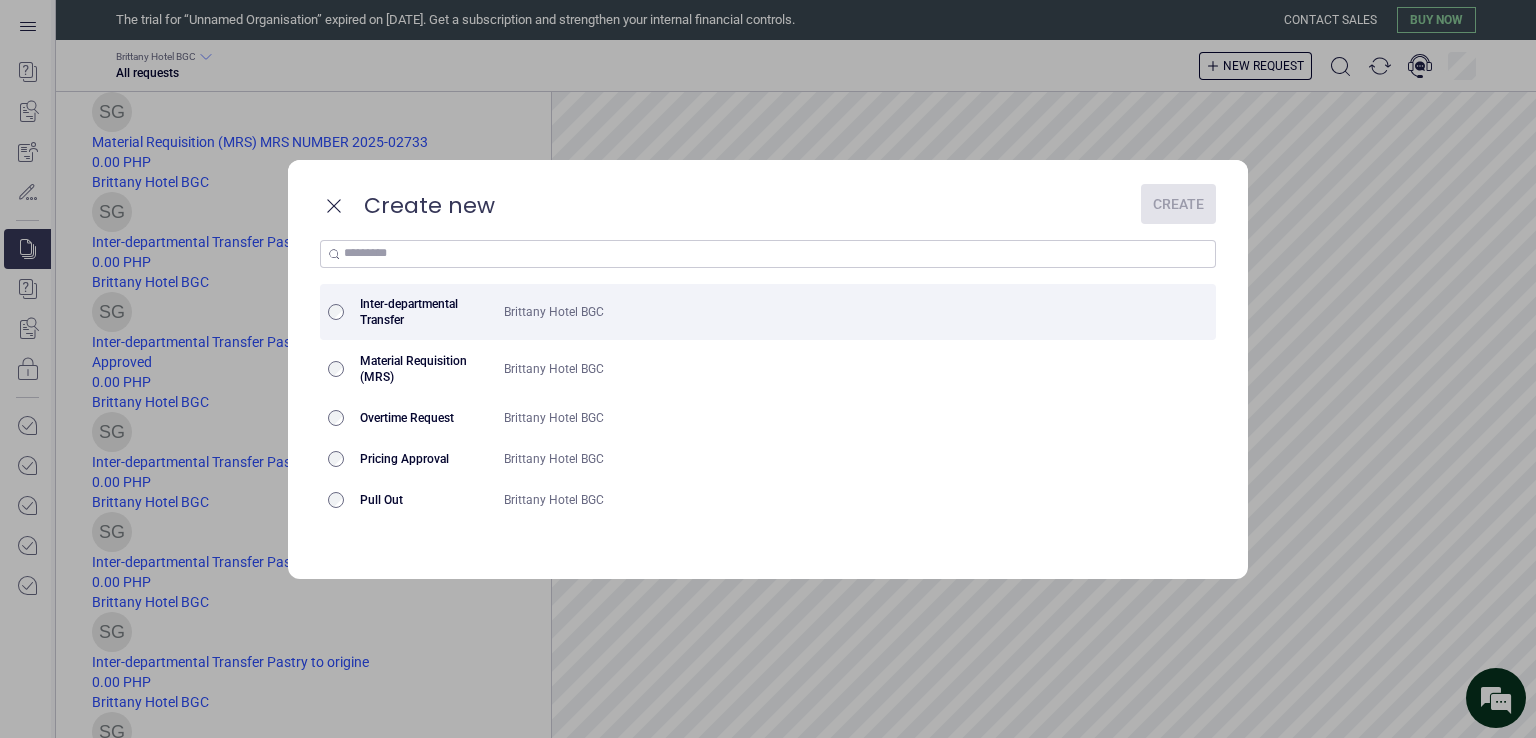 click at bounding box center (336, 312) 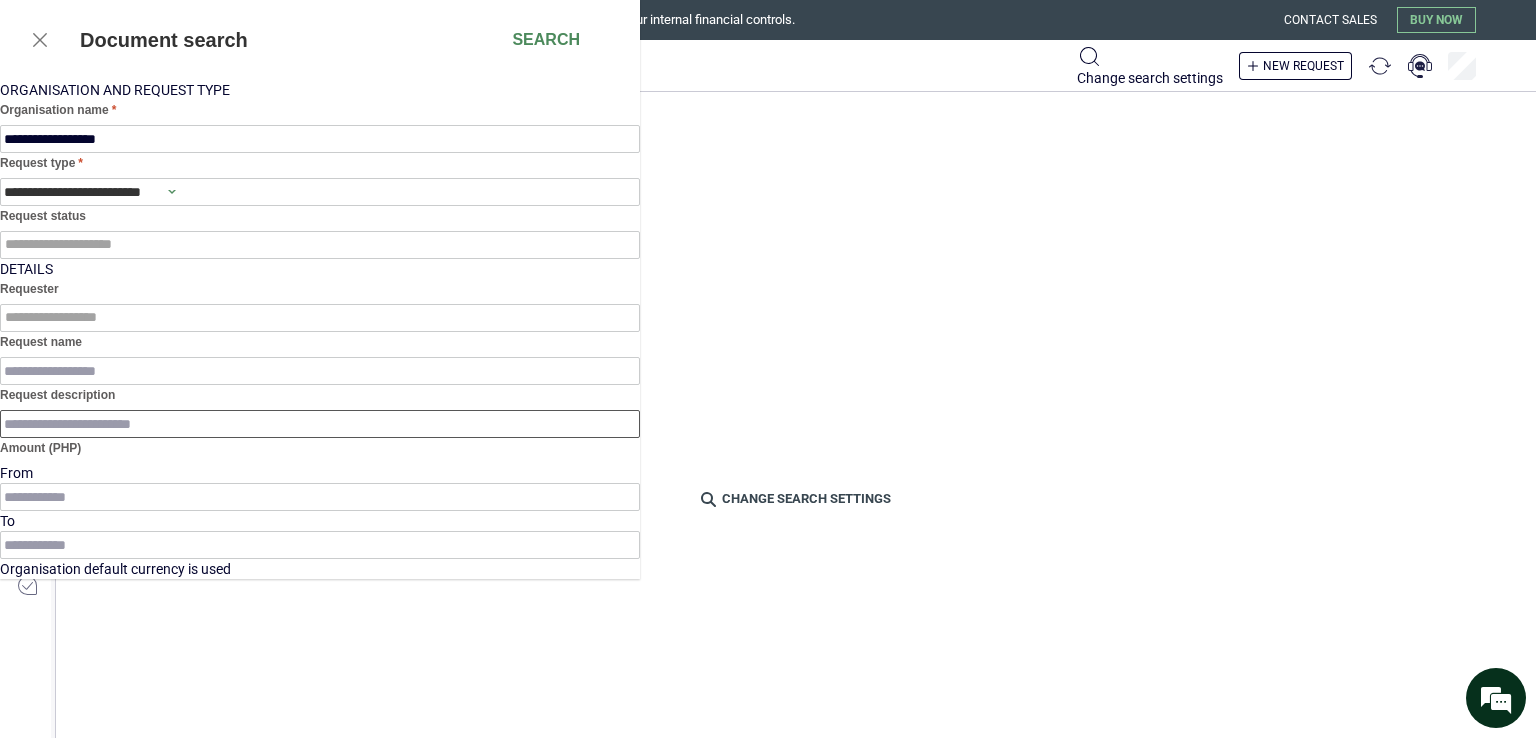 click on "Request description" at bounding box center (320, 424) 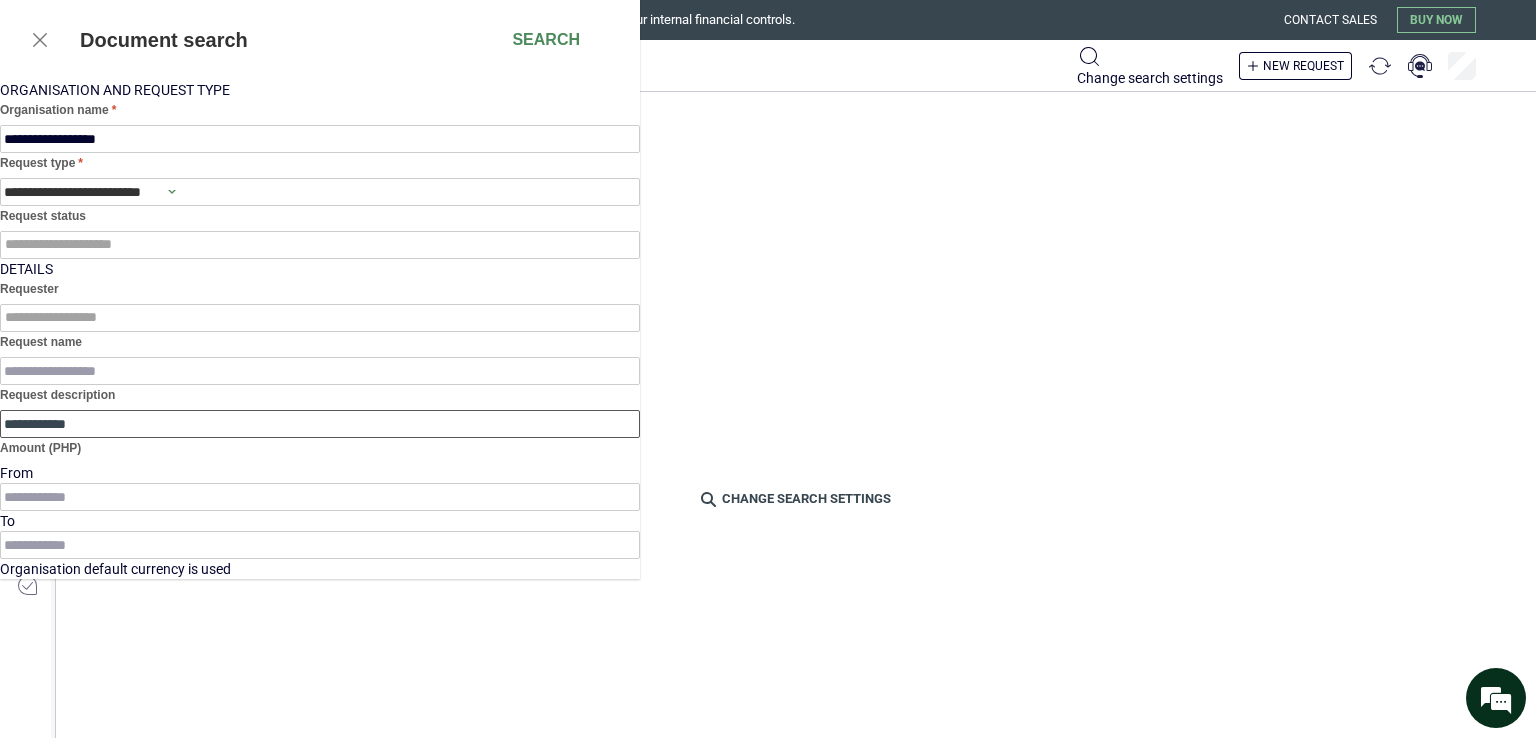 type on "**********" 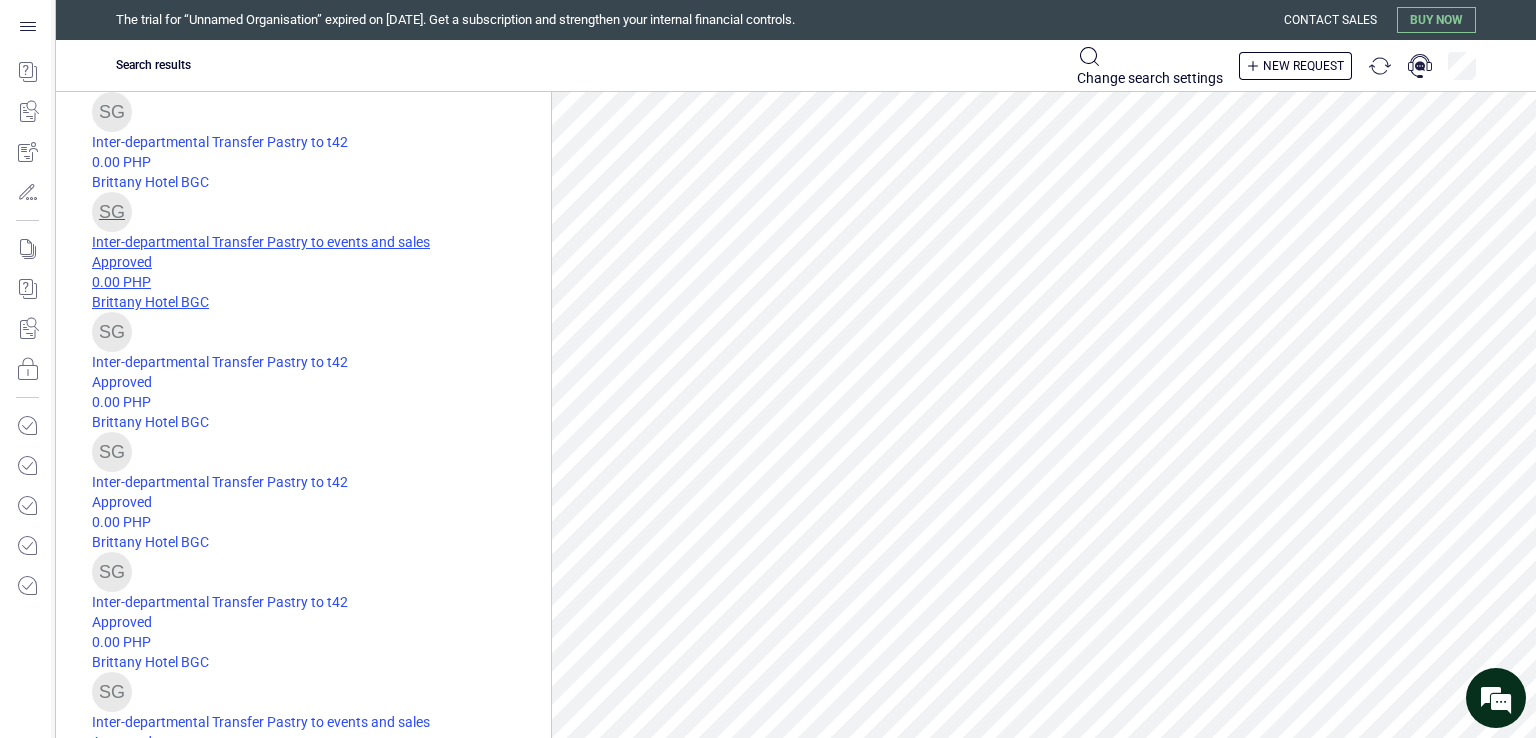 click on "0.00 PHP" at bounding box center [321, 282] 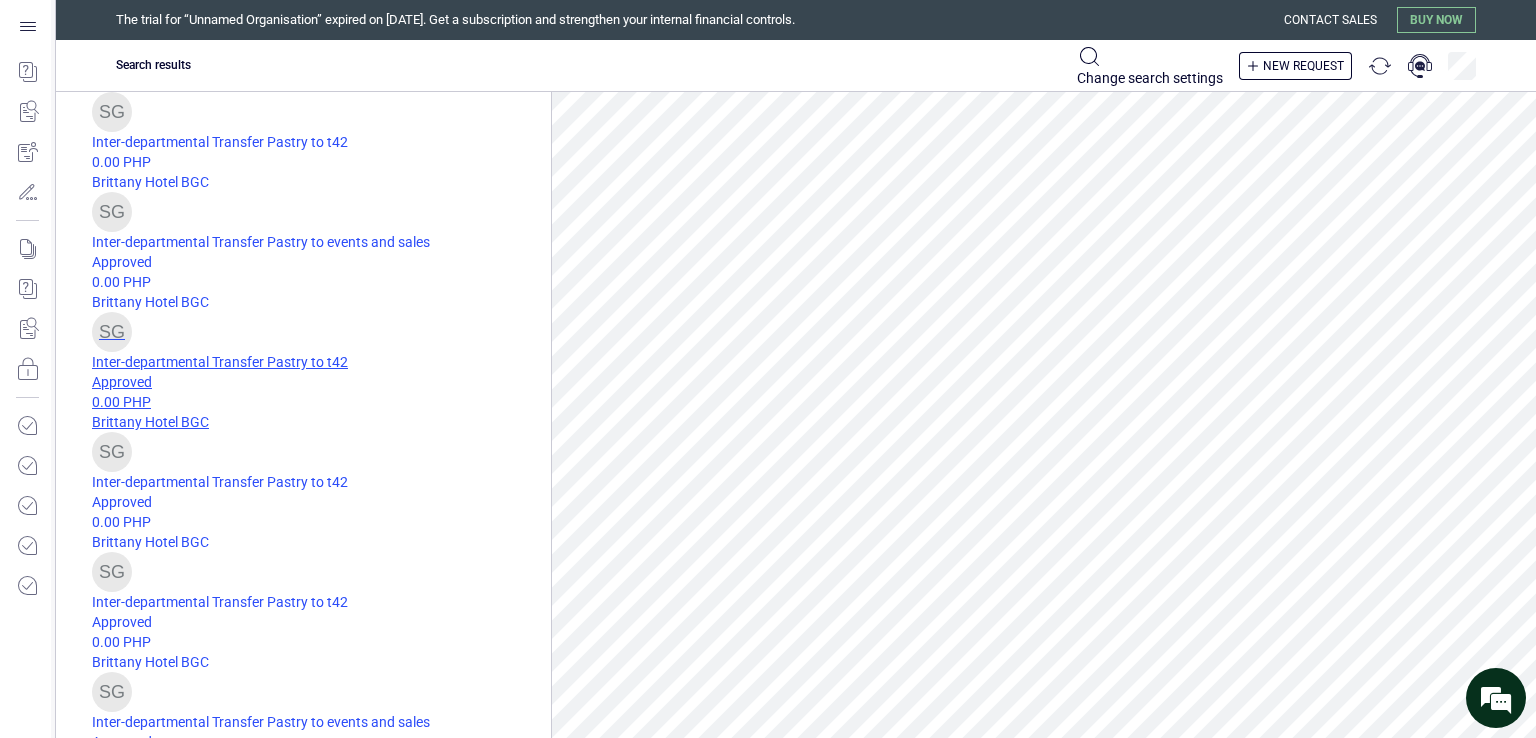 click on "0.00 PHP" at bounding box center (321, 402) 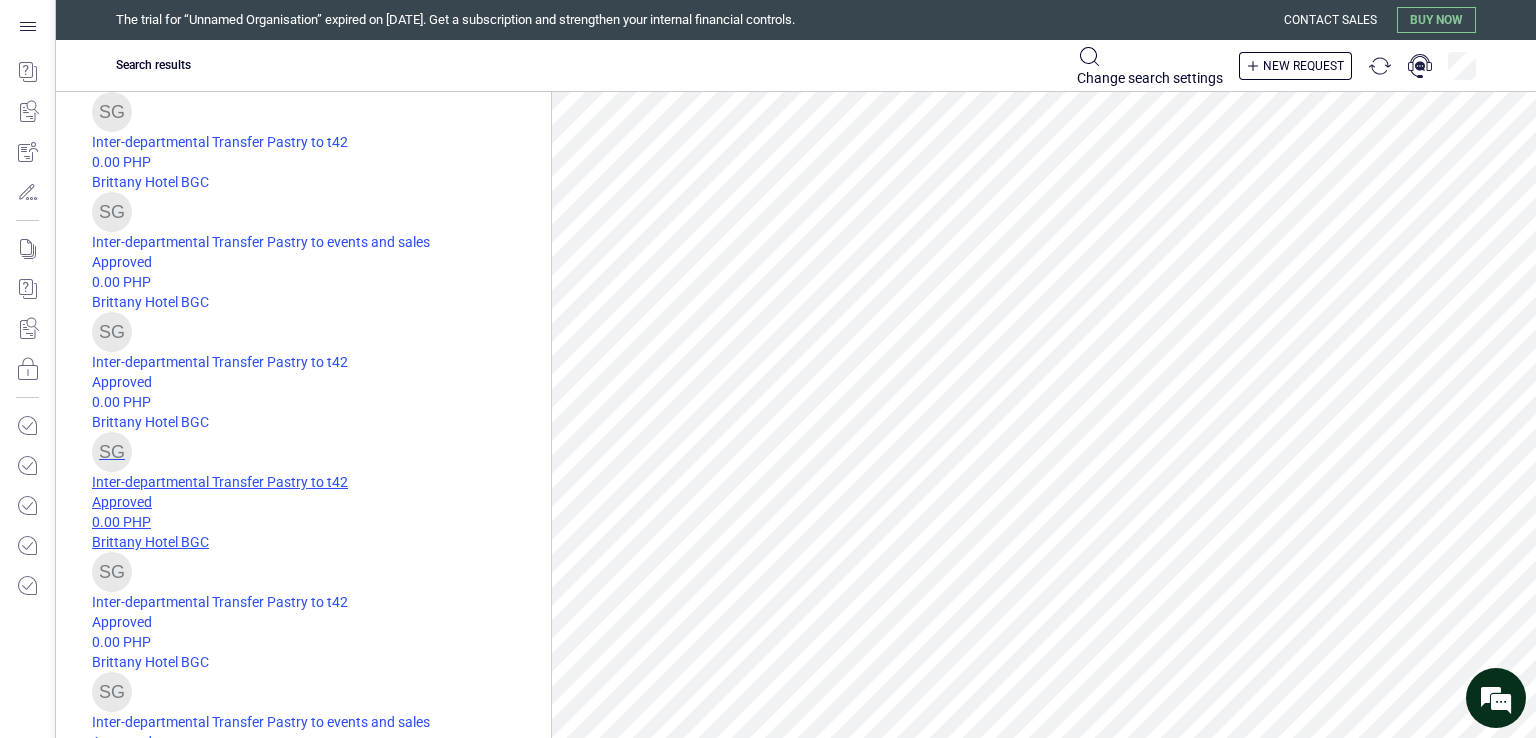 click on "0.00 PHP" at bounding box center [321, 522] 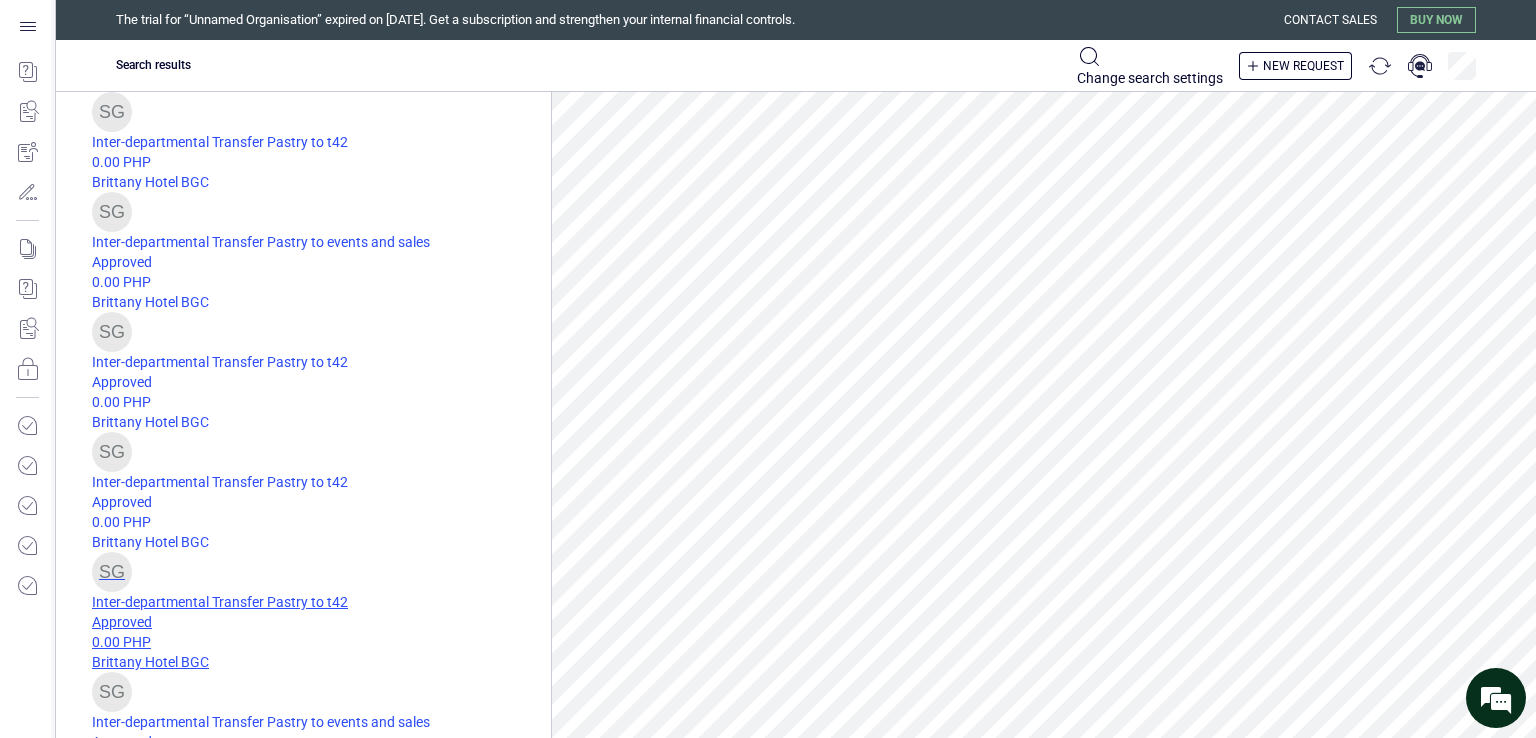 click on "Brittany Hotel BGC" at bounding box center (321, 662) 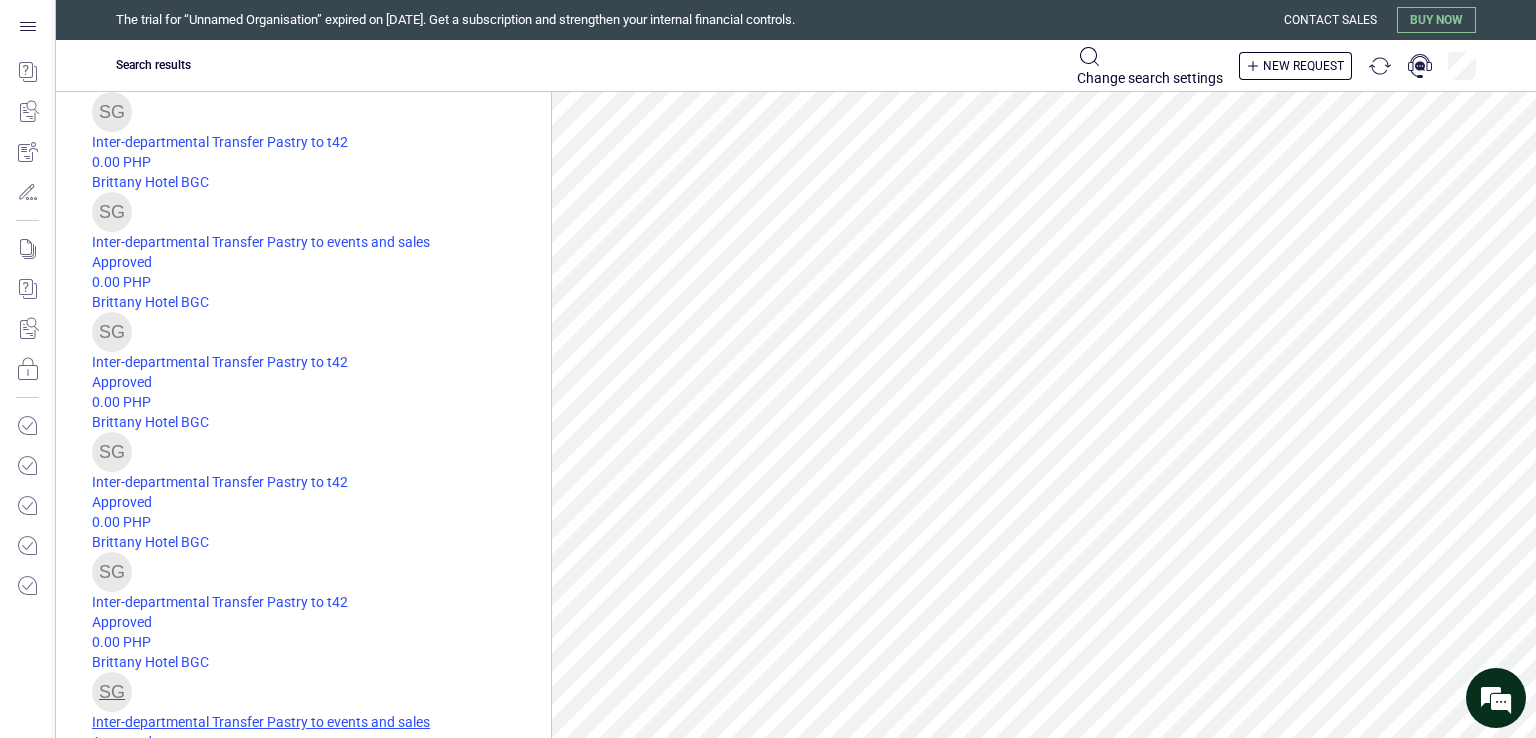click on "Inter-departmental Transfer Pastry to events and sales" at bounding box center [321, 722] 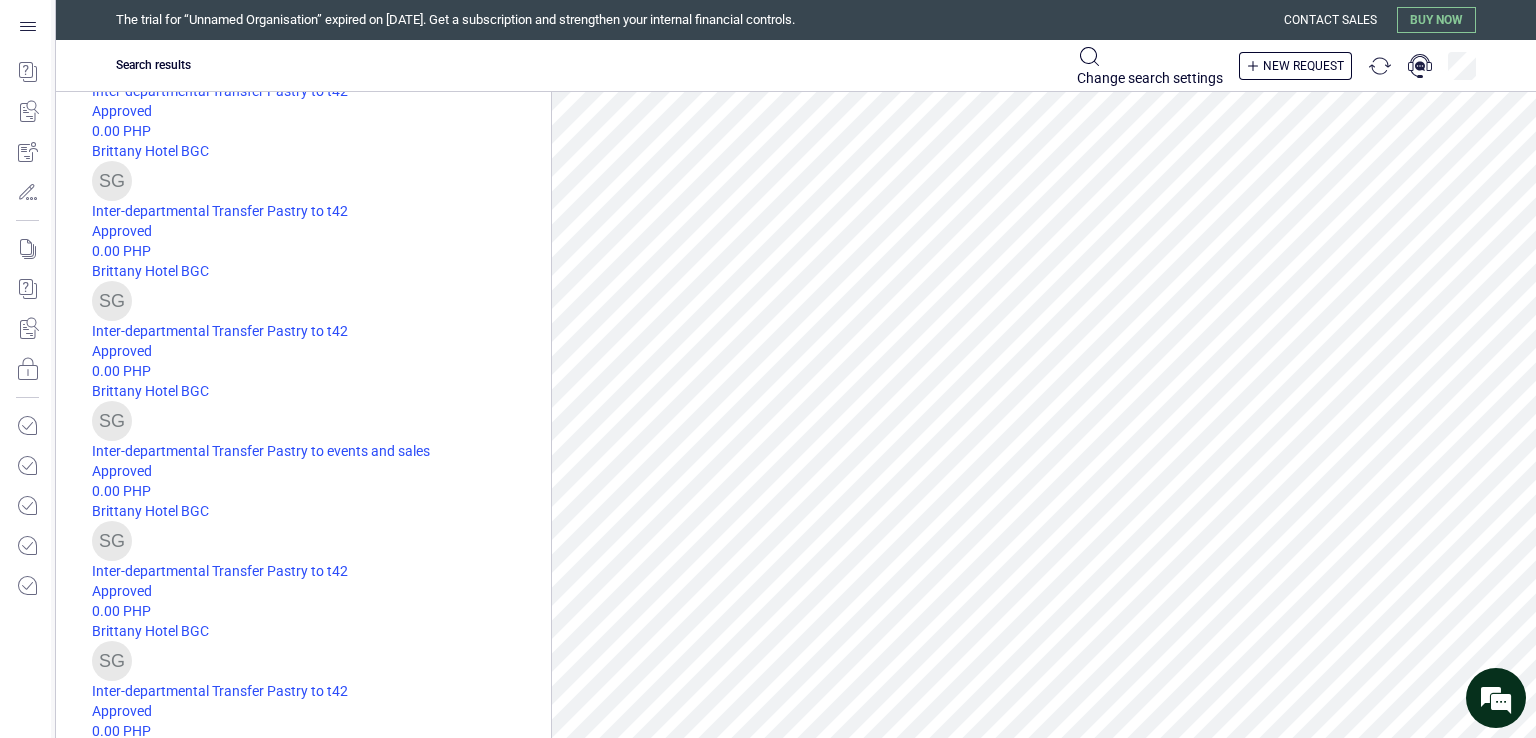 scroll, scrollTop: 255, scrollLeft: 0, axis: vertical 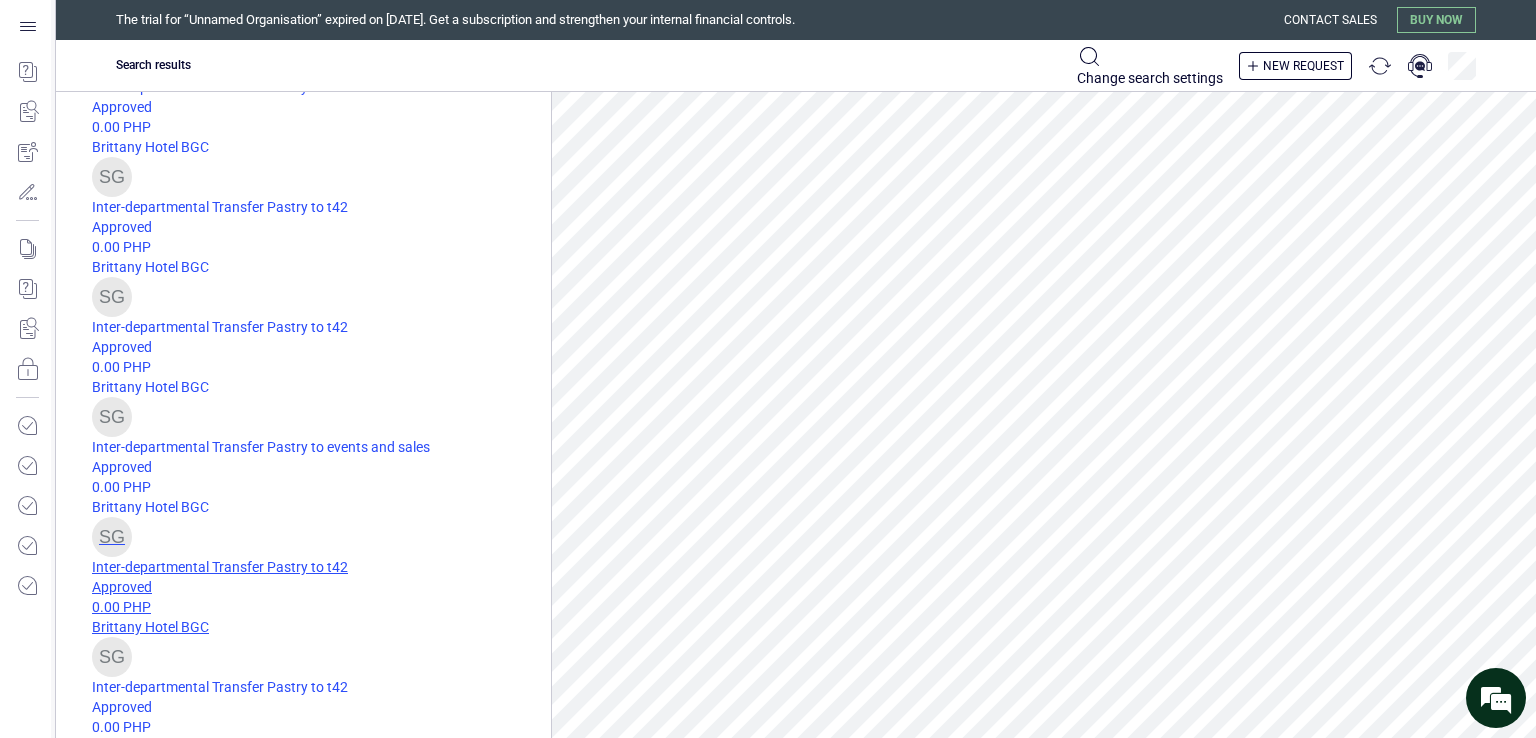click on "Brittany Hotel BGC" at bounding box center [321, 627] 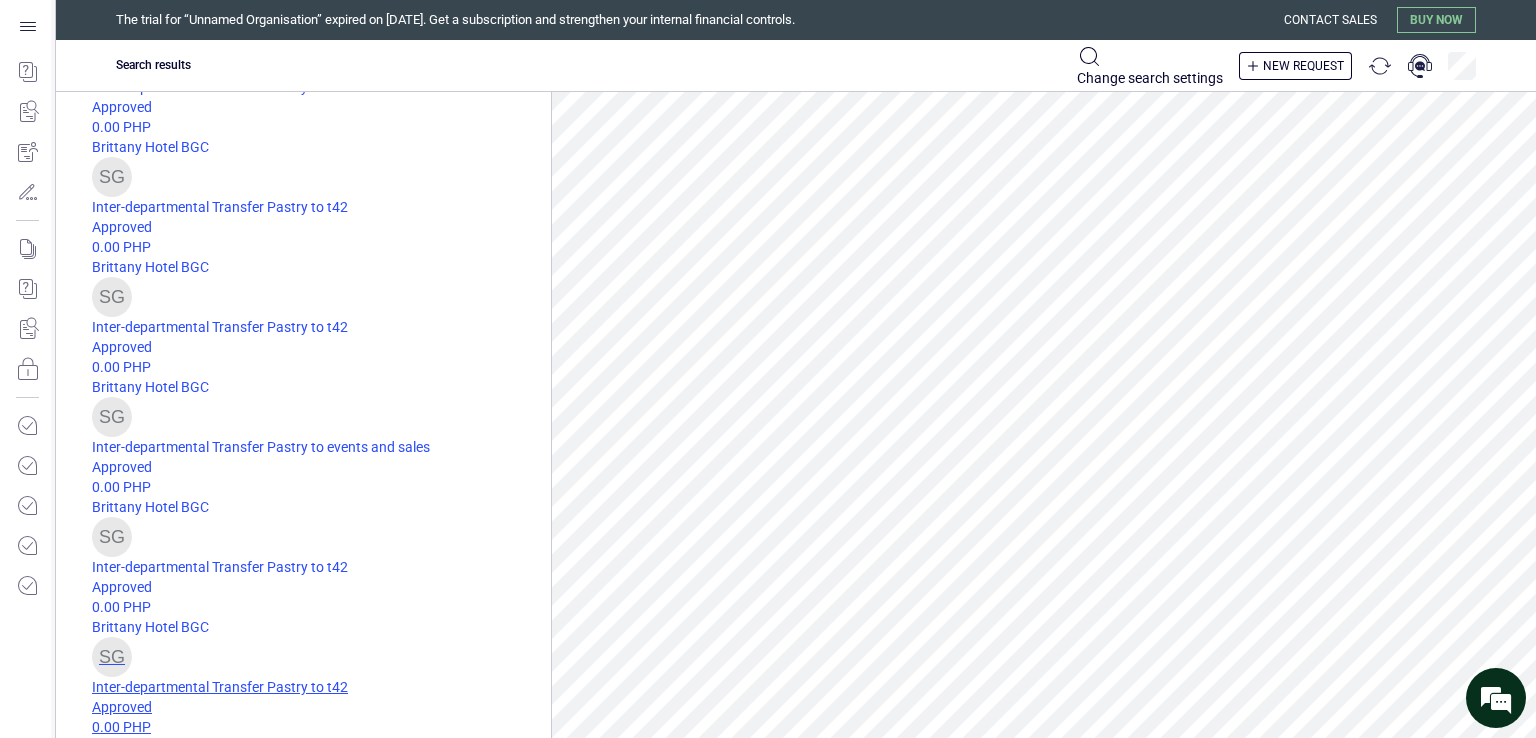 click on "Brittany Hotel BGC" at bounding box center (321, 747) 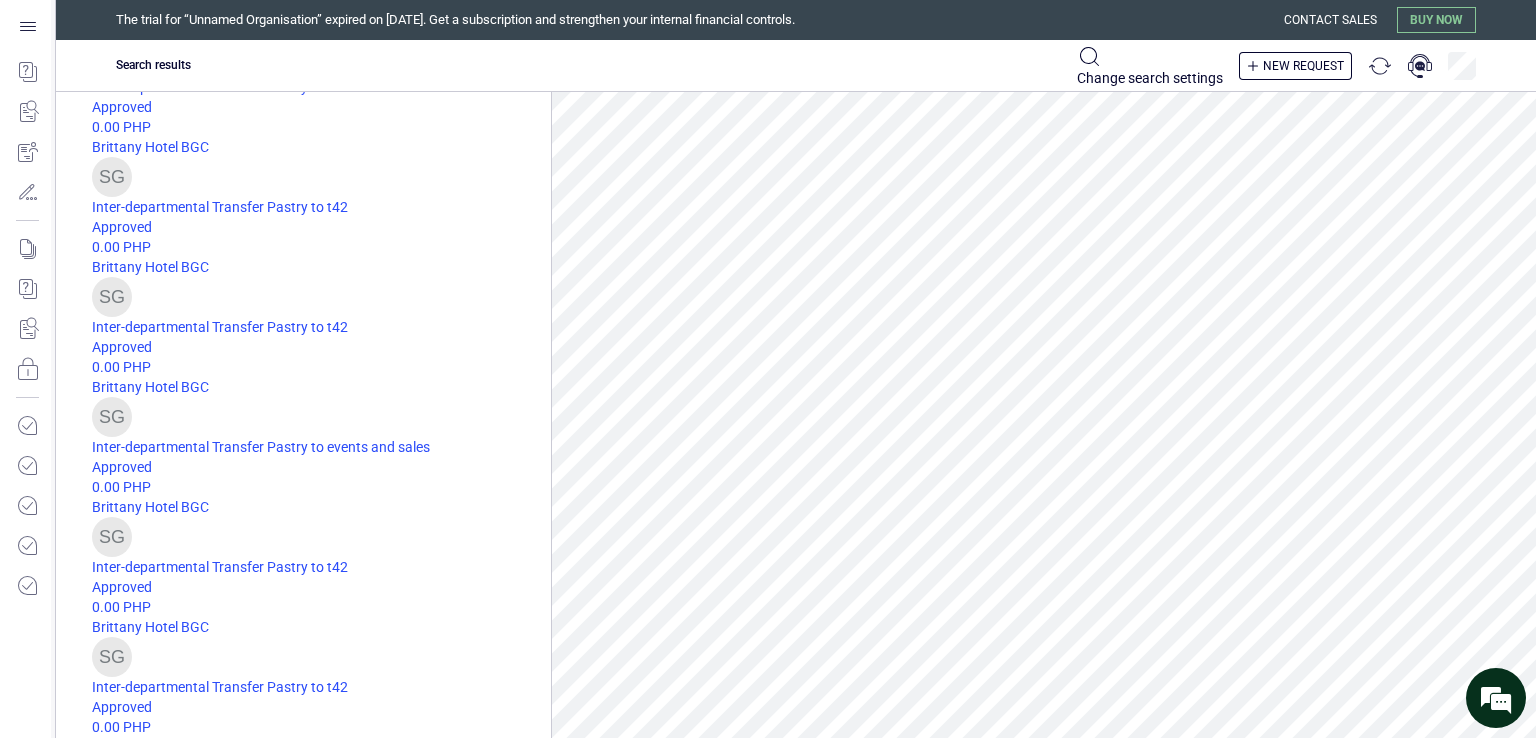 click on "0.00 PHP" at bounding box center (321, 847) 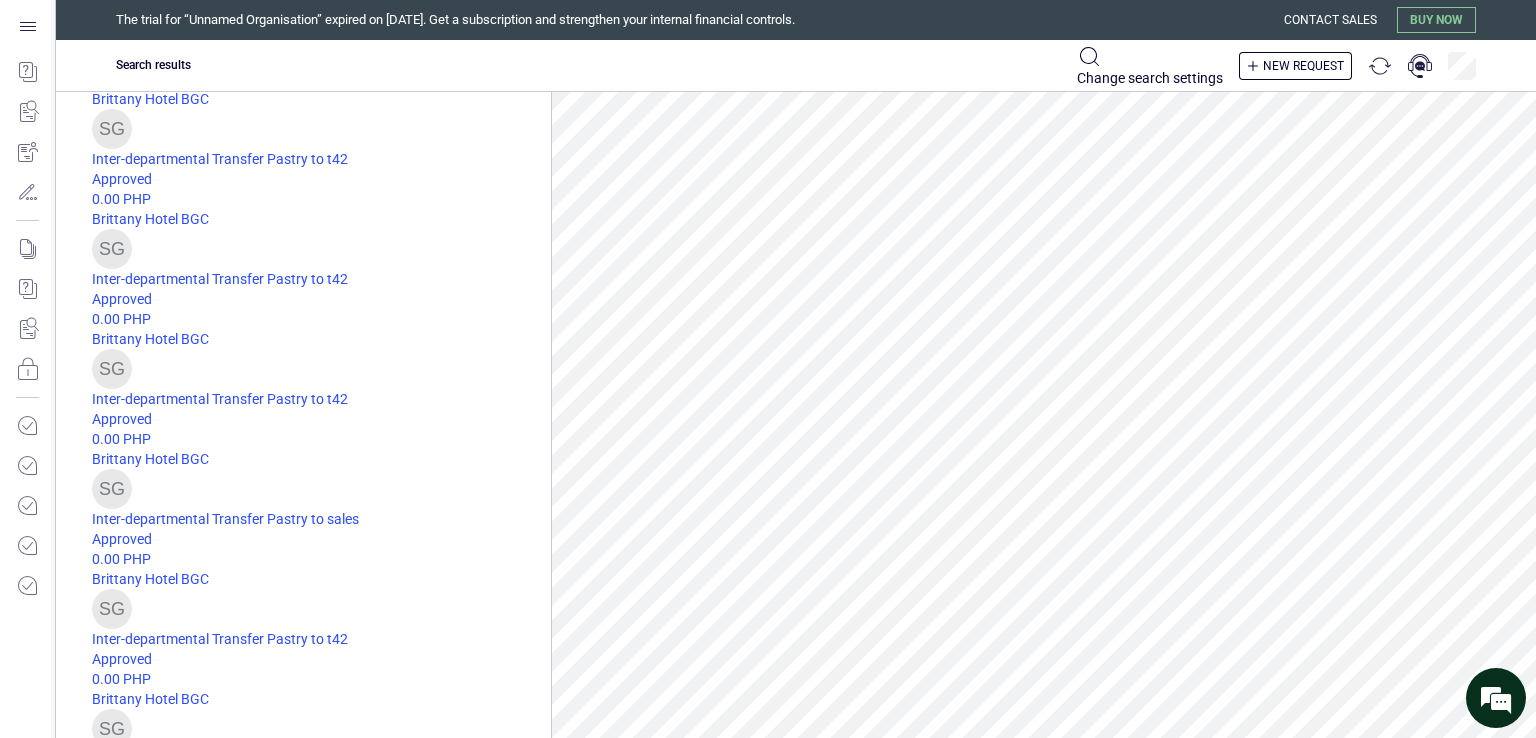 scroll, scrollTop: 584, scrollLeft: 0, axis: vertical 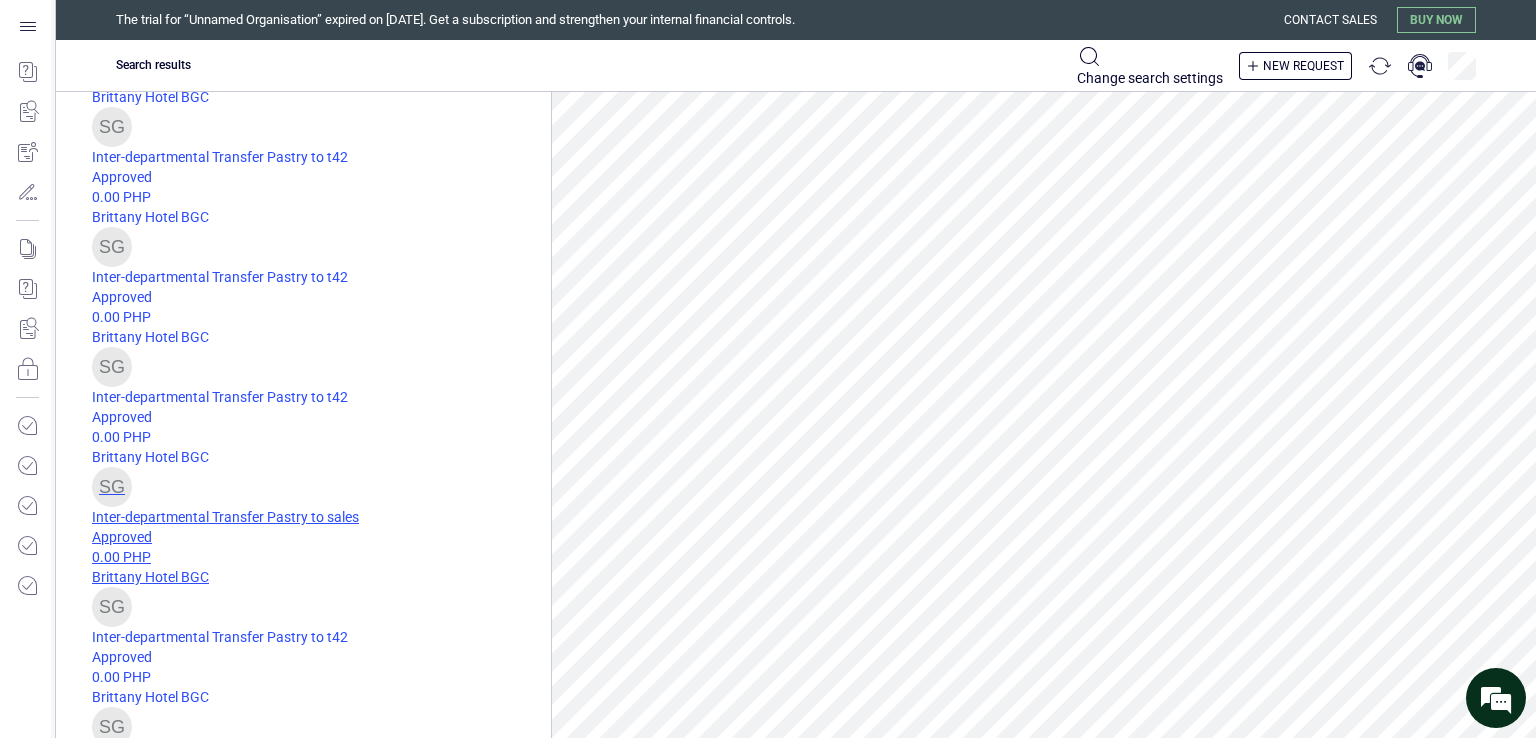 click on "Brittany Hotel BGC" at bounding box center [321, 577] 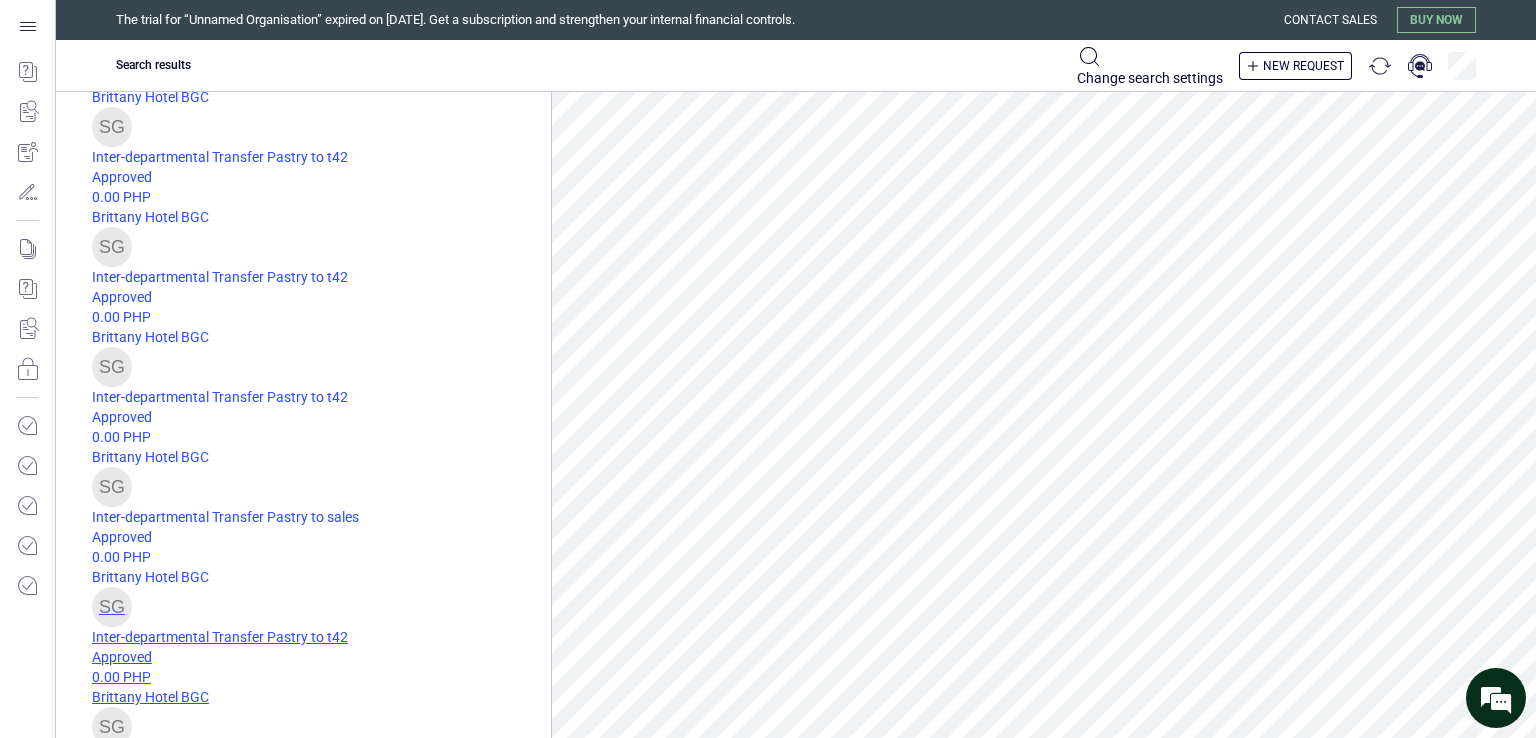 click on "0.00 PHP" at bounding box center (321, 677) 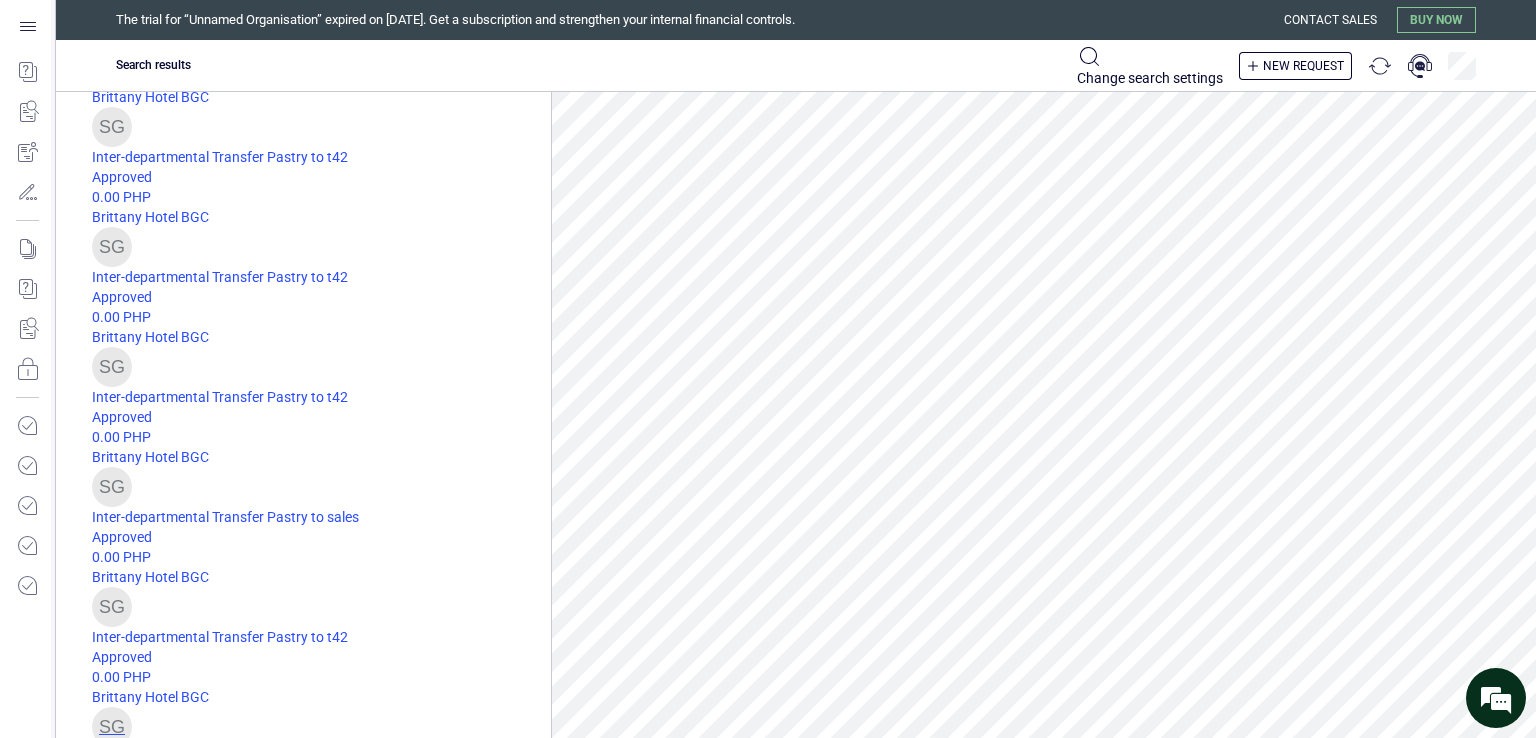 click on "SG Inter-departmental Transfer pastry to t42 Approved 0.00 PHP Brittany Hotel BGC" at bounding box center (321, 767) 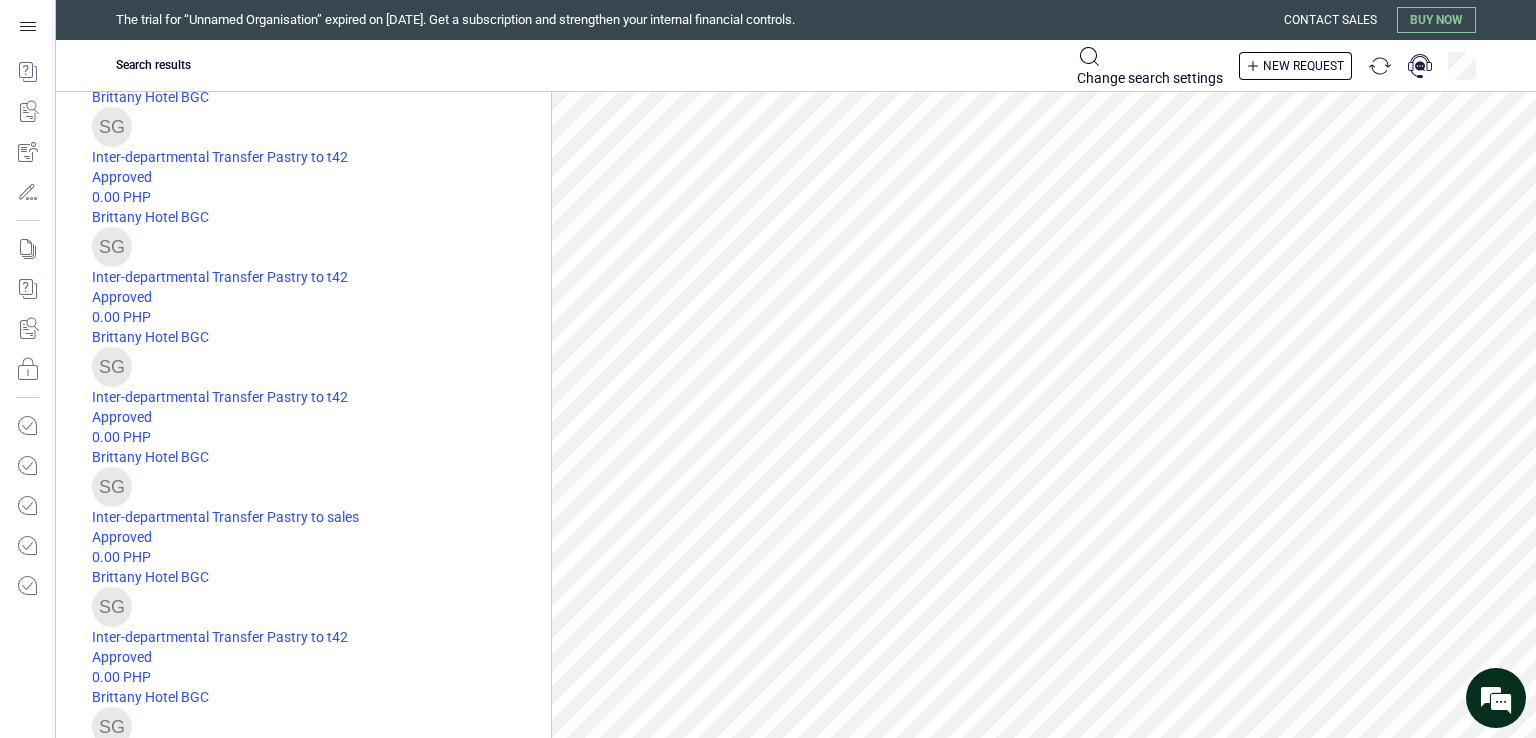 click on "Inter-departmental Transfer Pastry to t42" at bounding box center [321, 877] 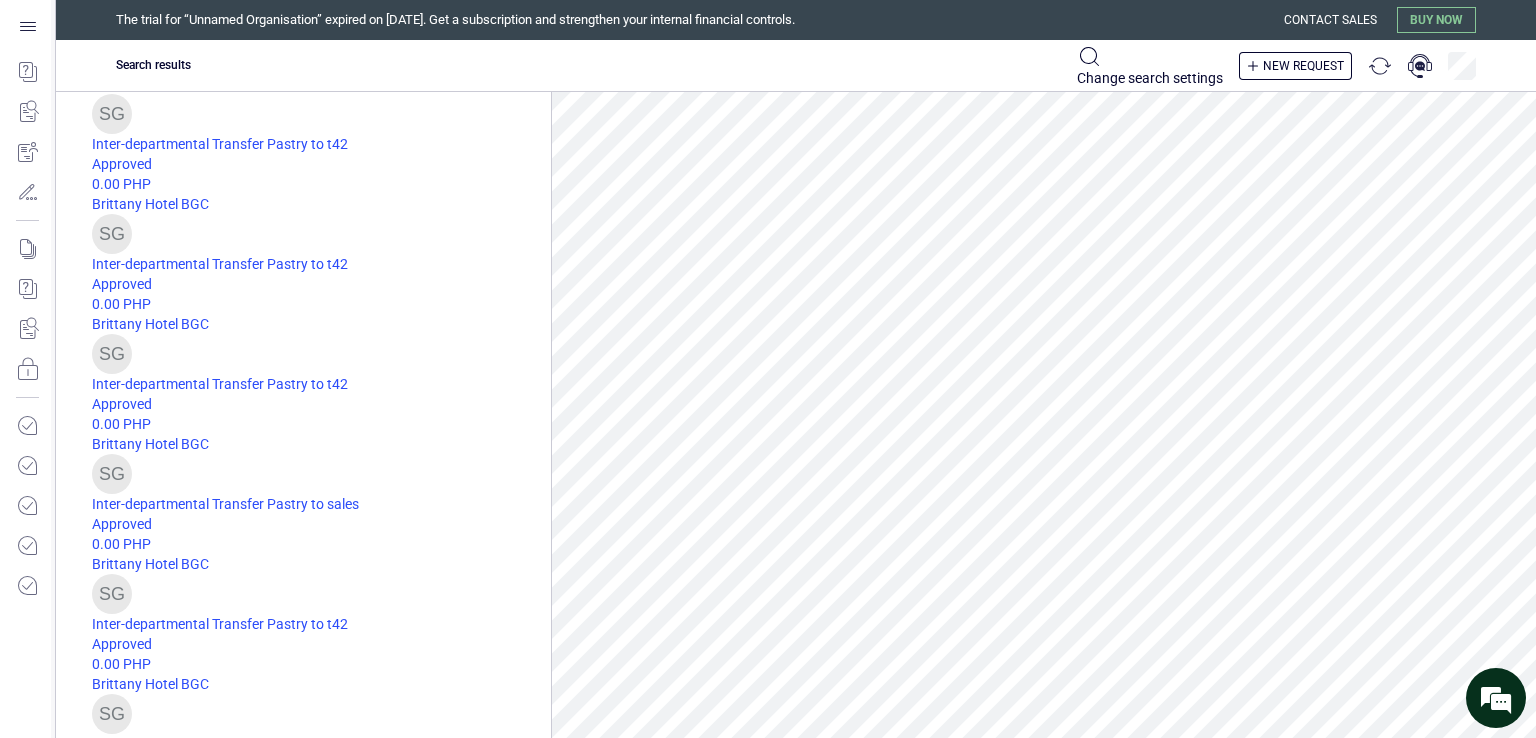 scroll, scrollTop: 591, scrollLeft: 0, axis: vertical 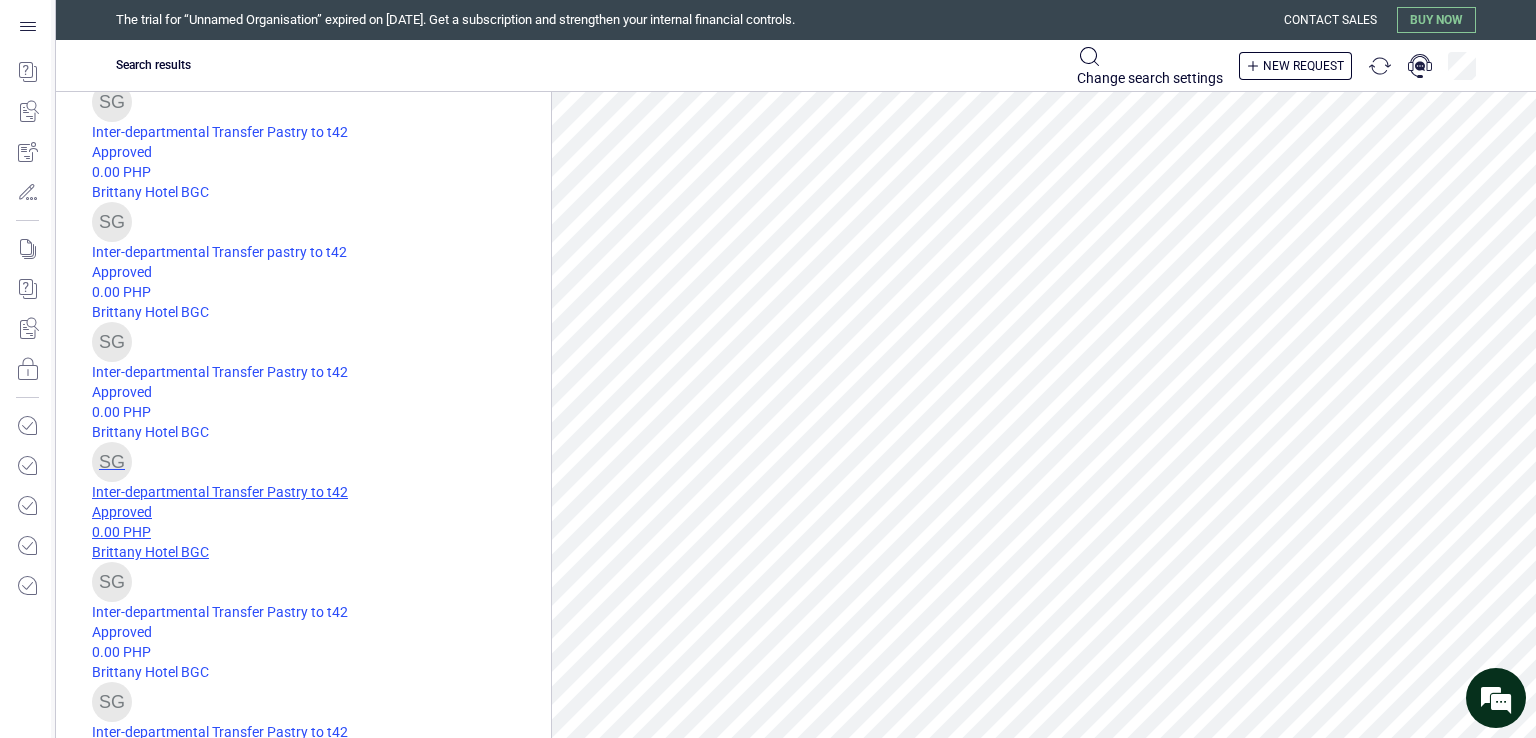 click on "Brittany Hotel BGC" at bounding box center [321, 552] 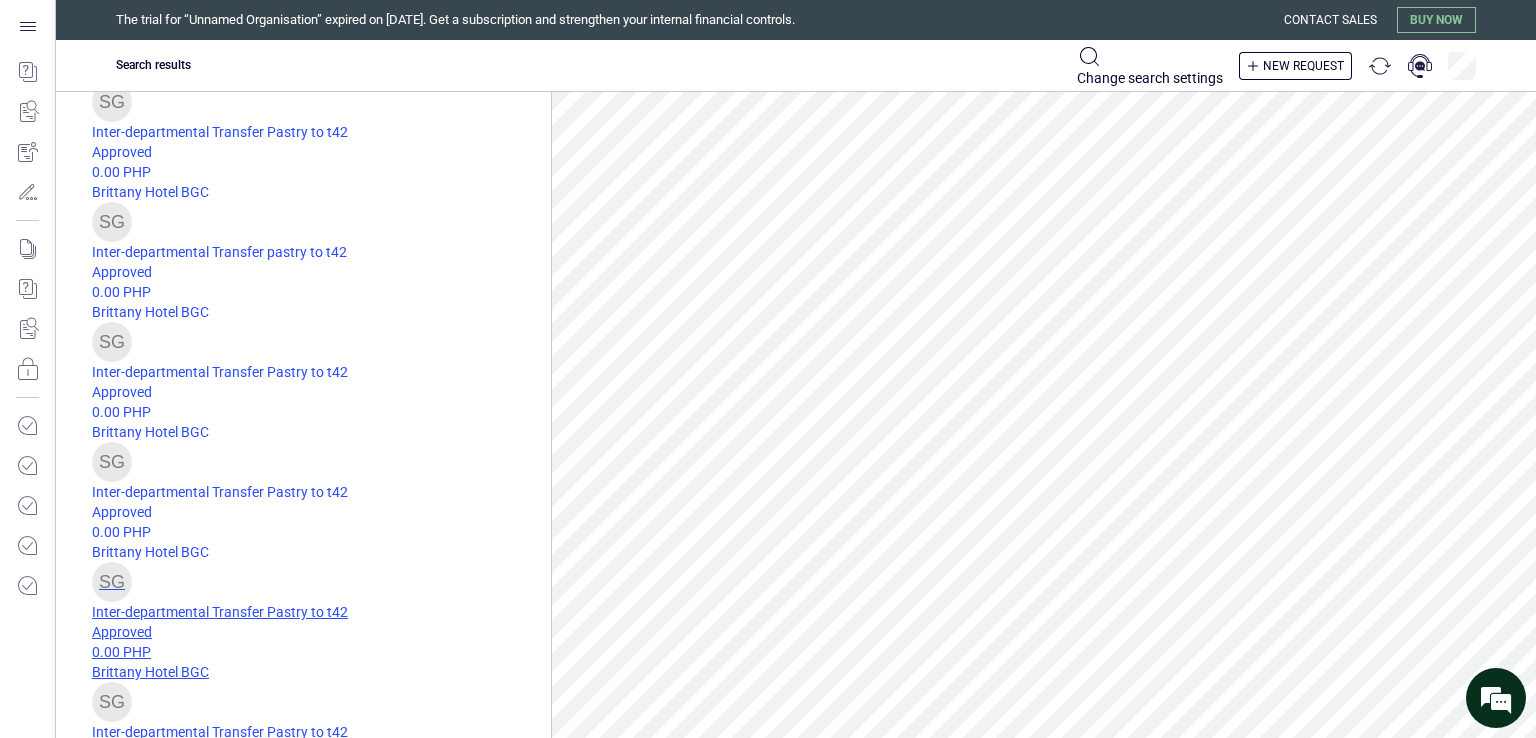 click on "0.00 PHP" at bounding box center [321, 652] 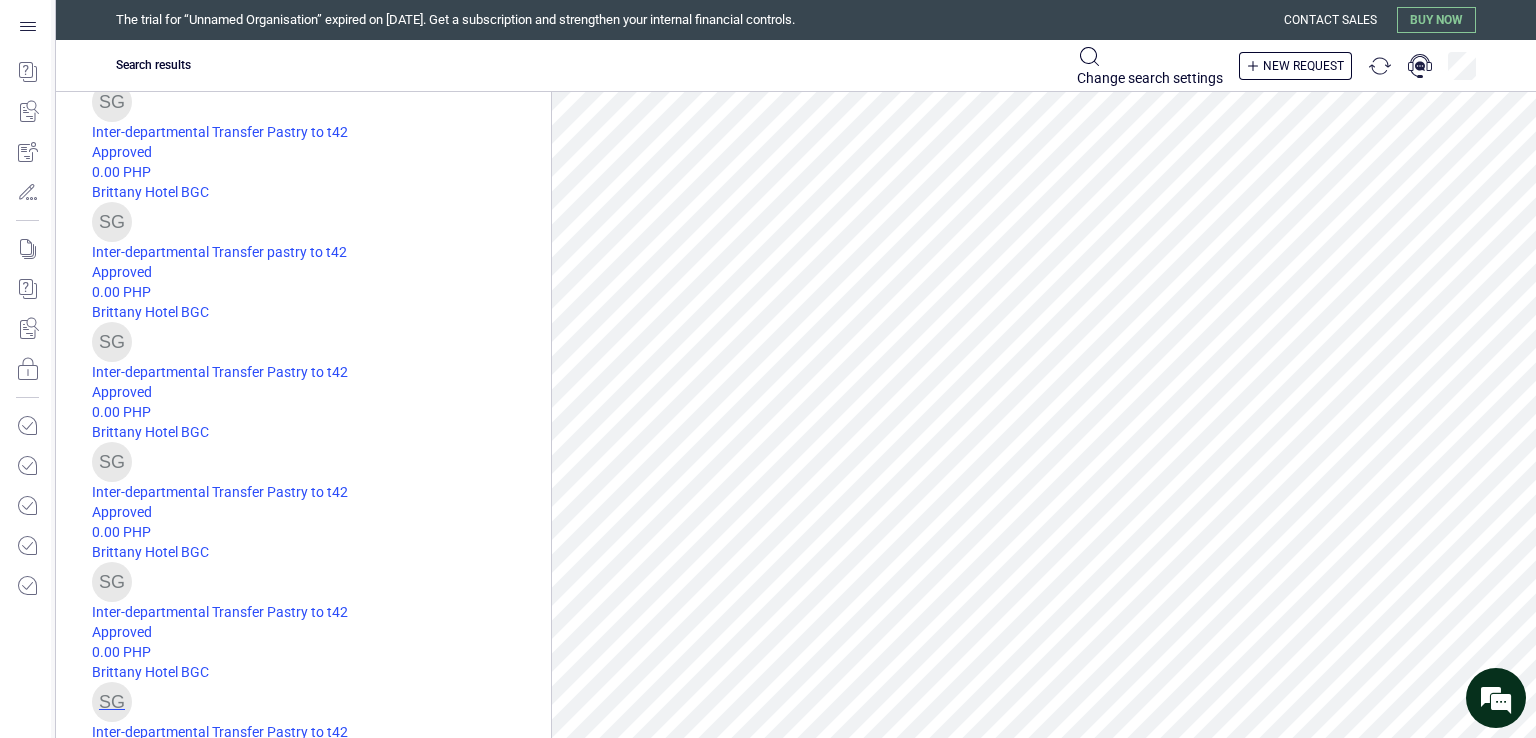click on "Inter-departmental Transfer Pastry to t42 Approved" at bounding box center [321, 742] 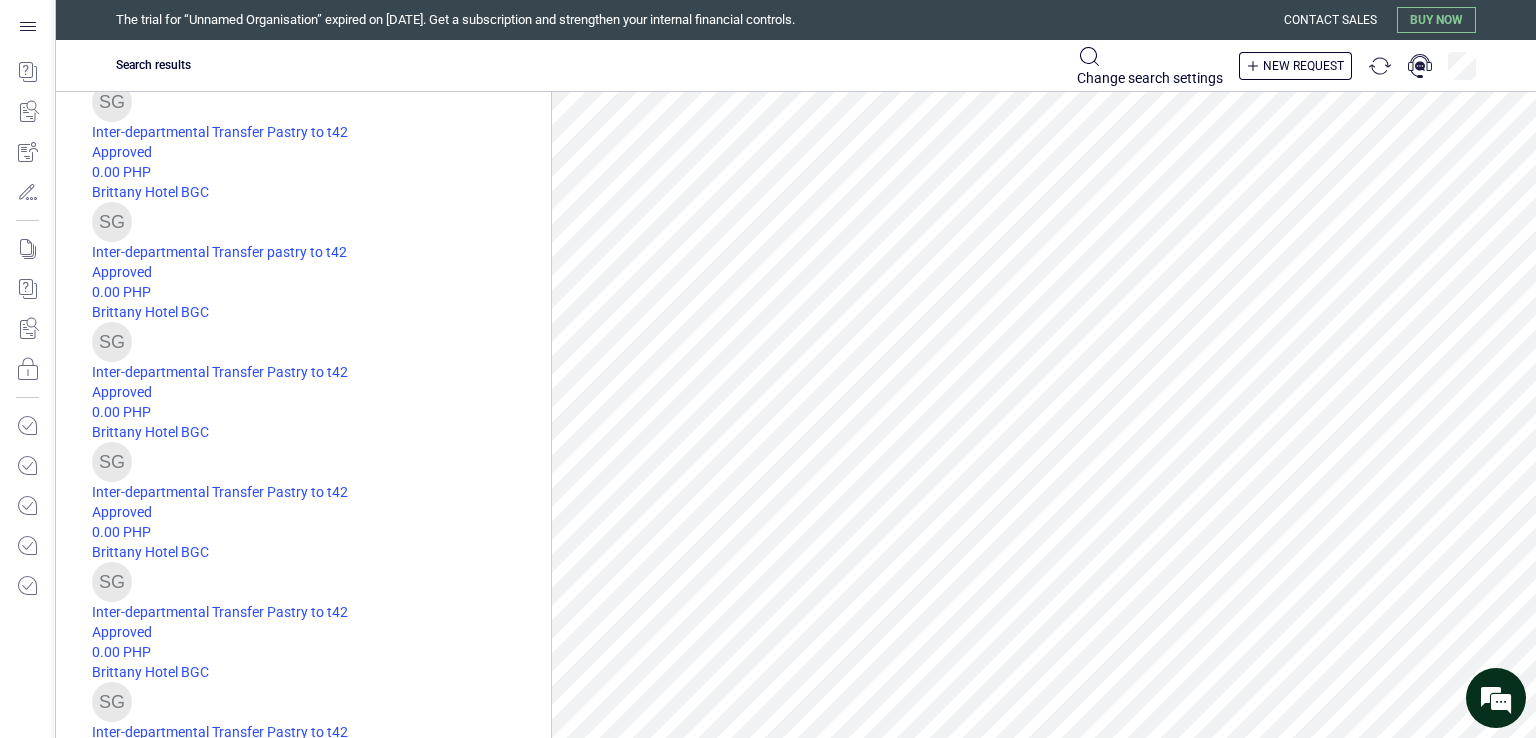 click on "0.00 PHP" at bounding box center (321, 892) 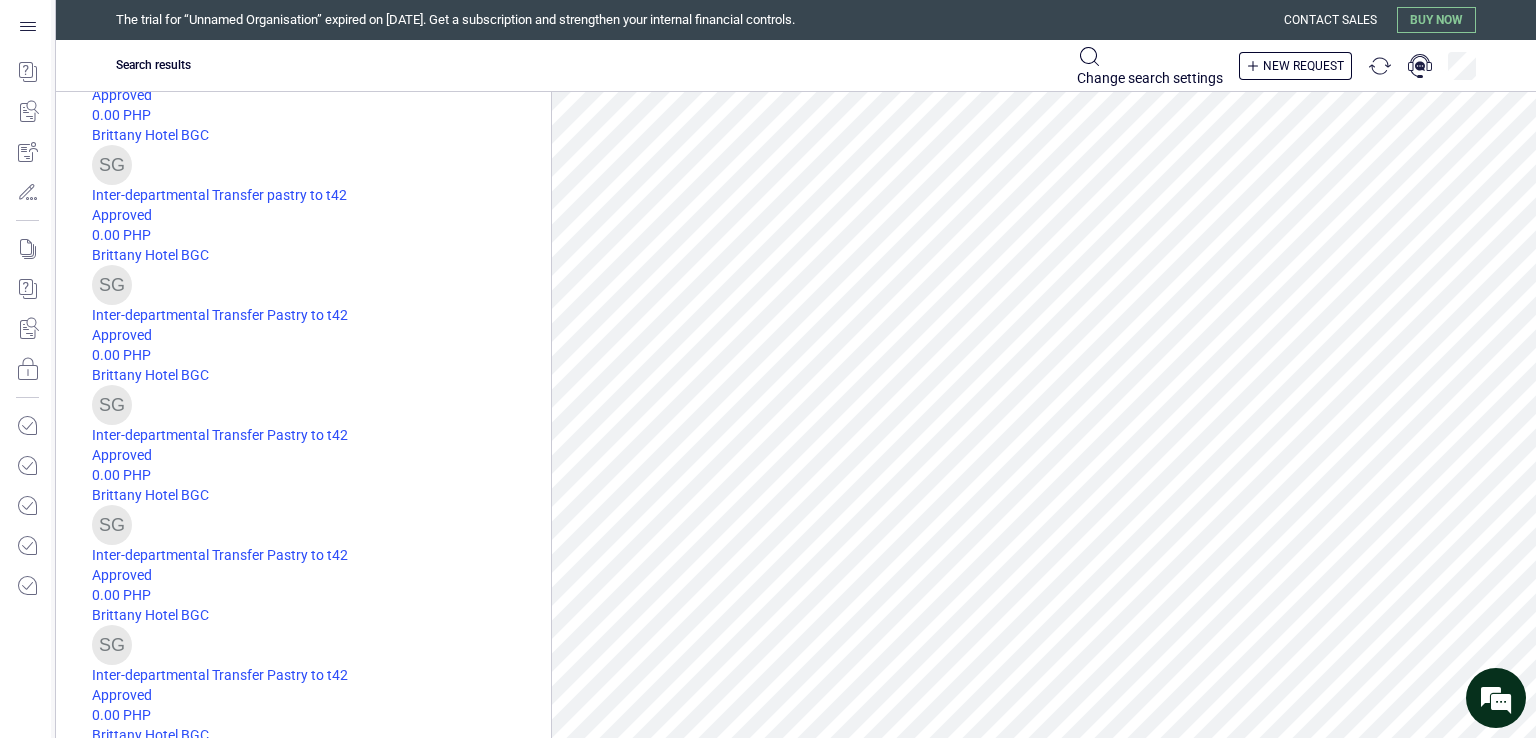 scroll, scrollTop: 1056, scrollLeft: 0, axis: vertical 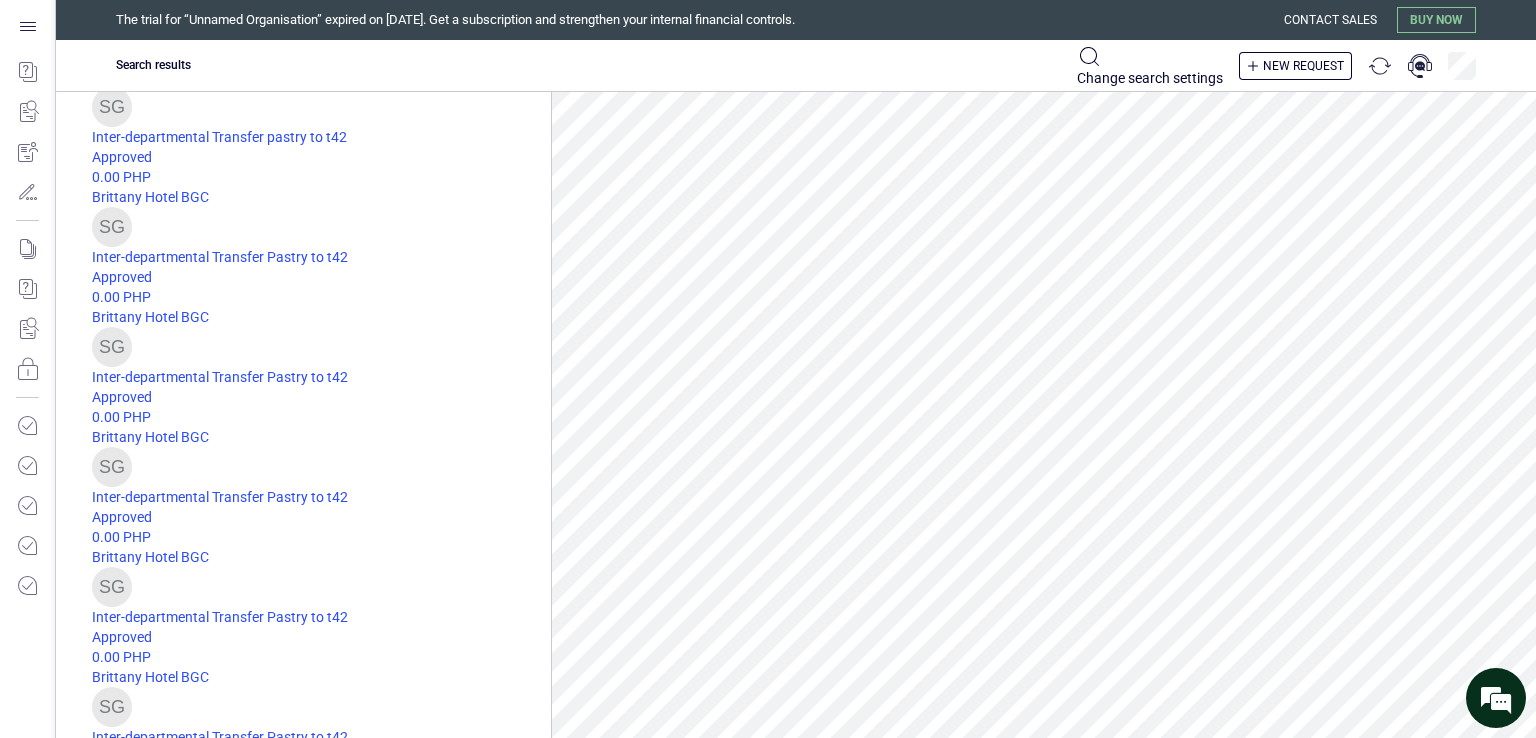 click on "Inter-departmental Transfer Pastry to t42" at bounding box center (321, 857) 